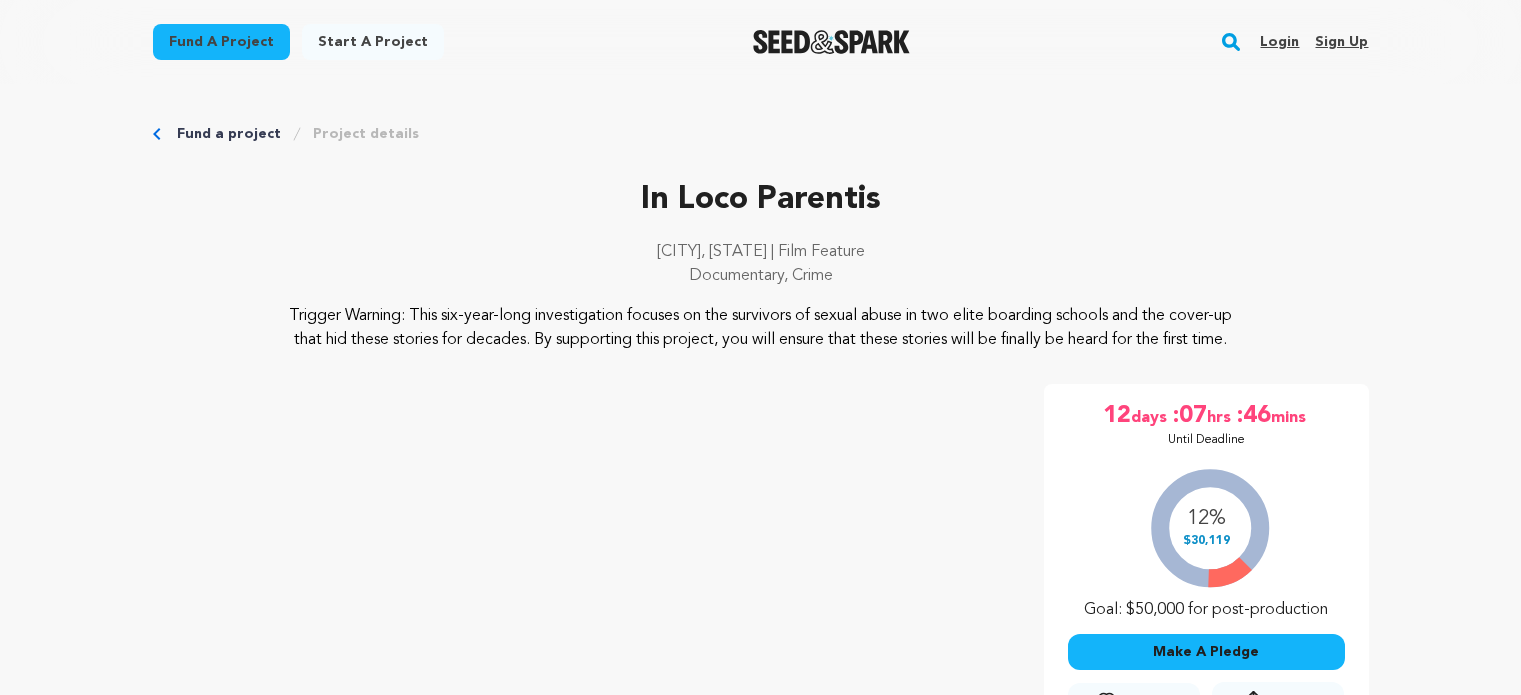 scroll, scrollTop: 0, scrollLeft: 0, axis: both 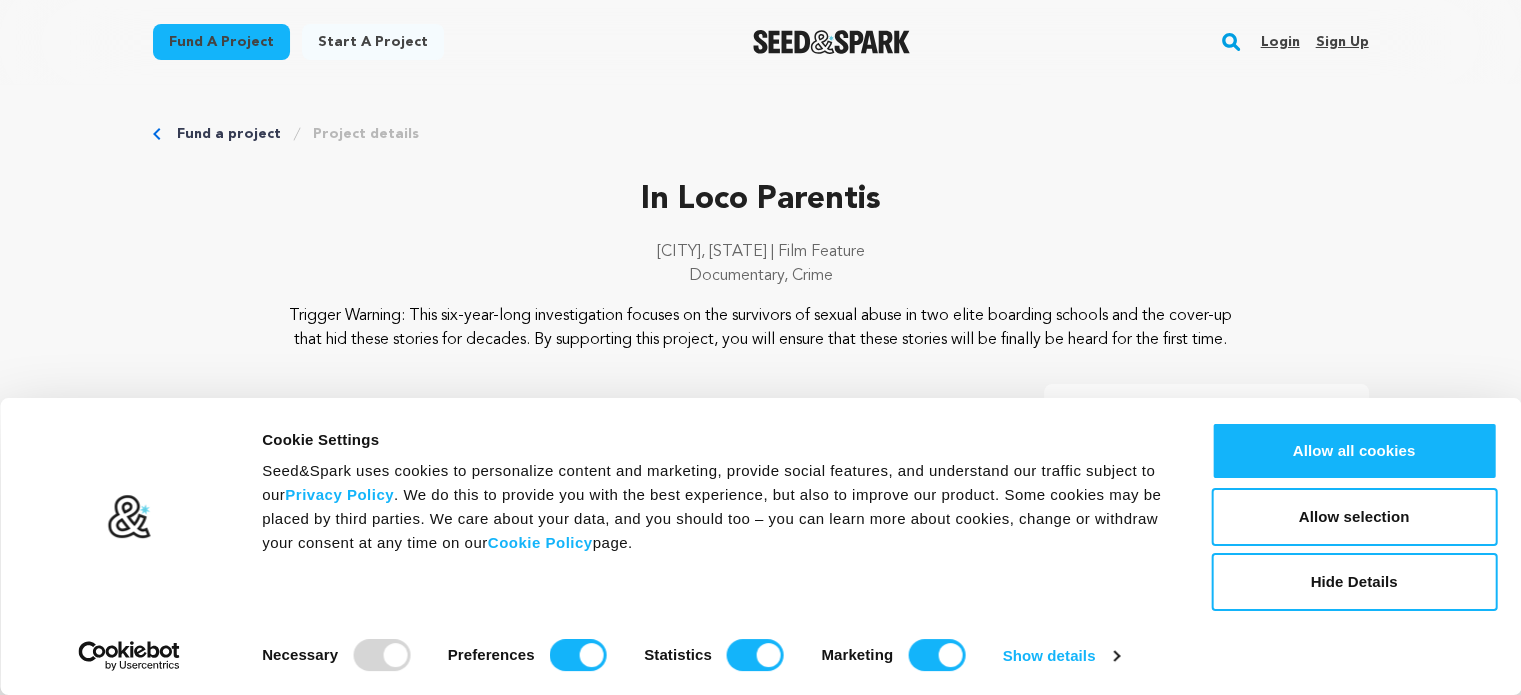 drag, startPoint x: 1332, startPoint y: 527, endPoint x: 1114, endPoint y: 660, distance: 255.36836 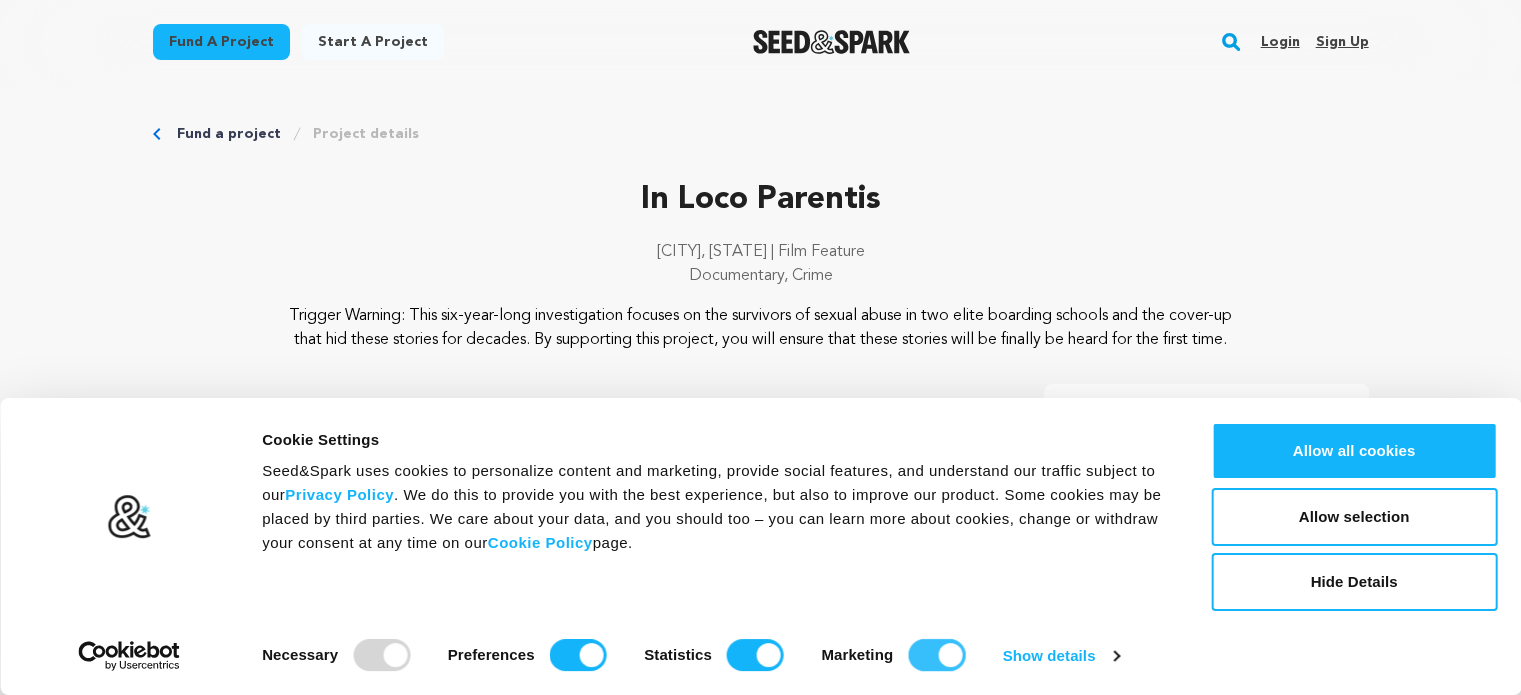 click on "Marketing" at bounding box center (936, 655) 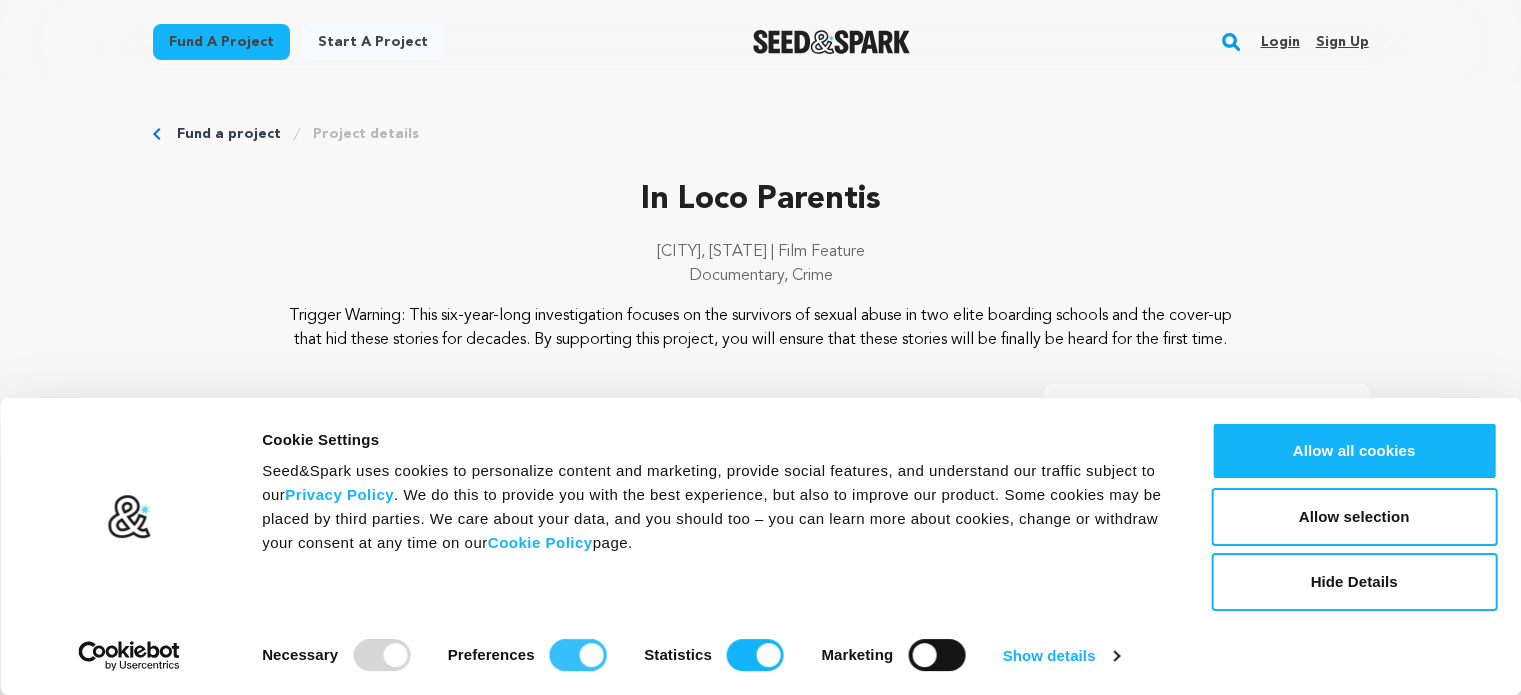 click on "Preferences" at bounding box center [578, 655] 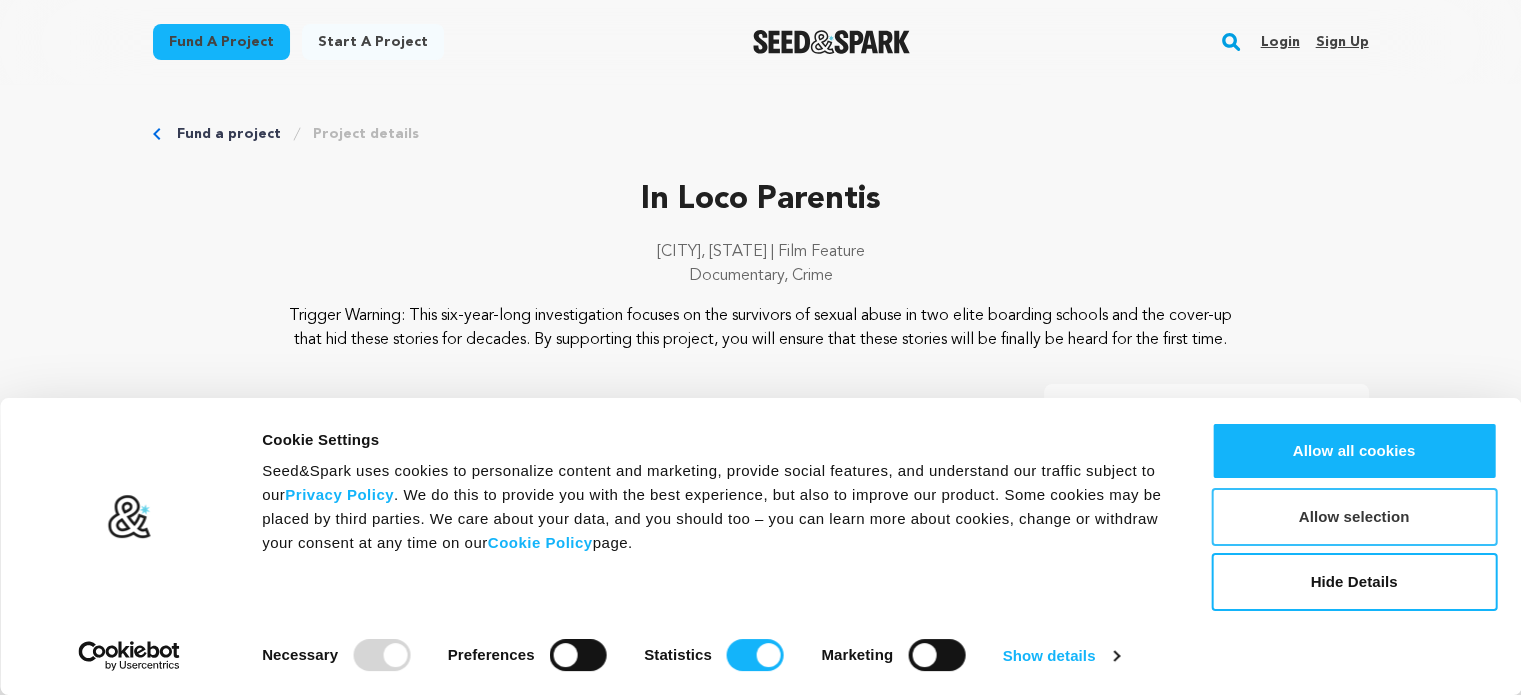 click on "Allow selection" at bounding box center (1354, 517) 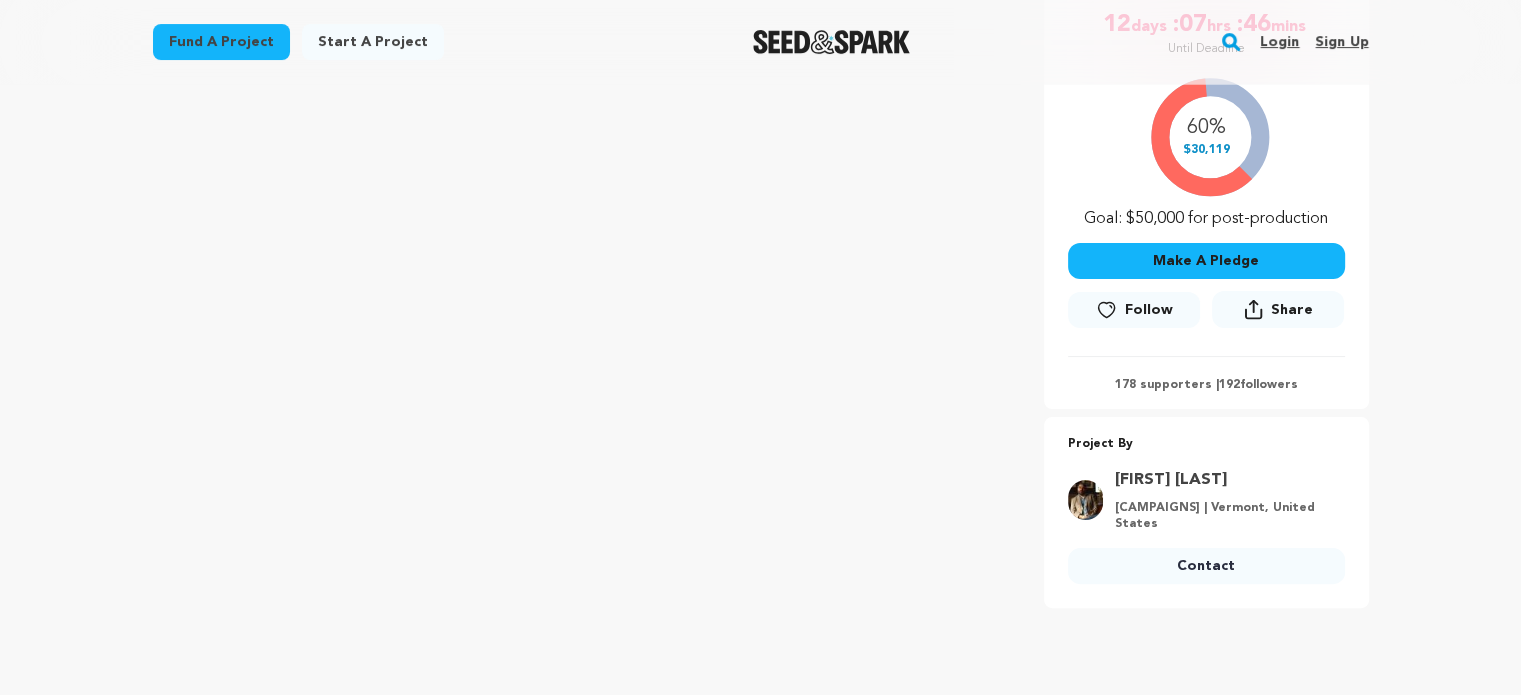 scroll, scrollTop: 395, scrollLeft: 0, axis: vertical 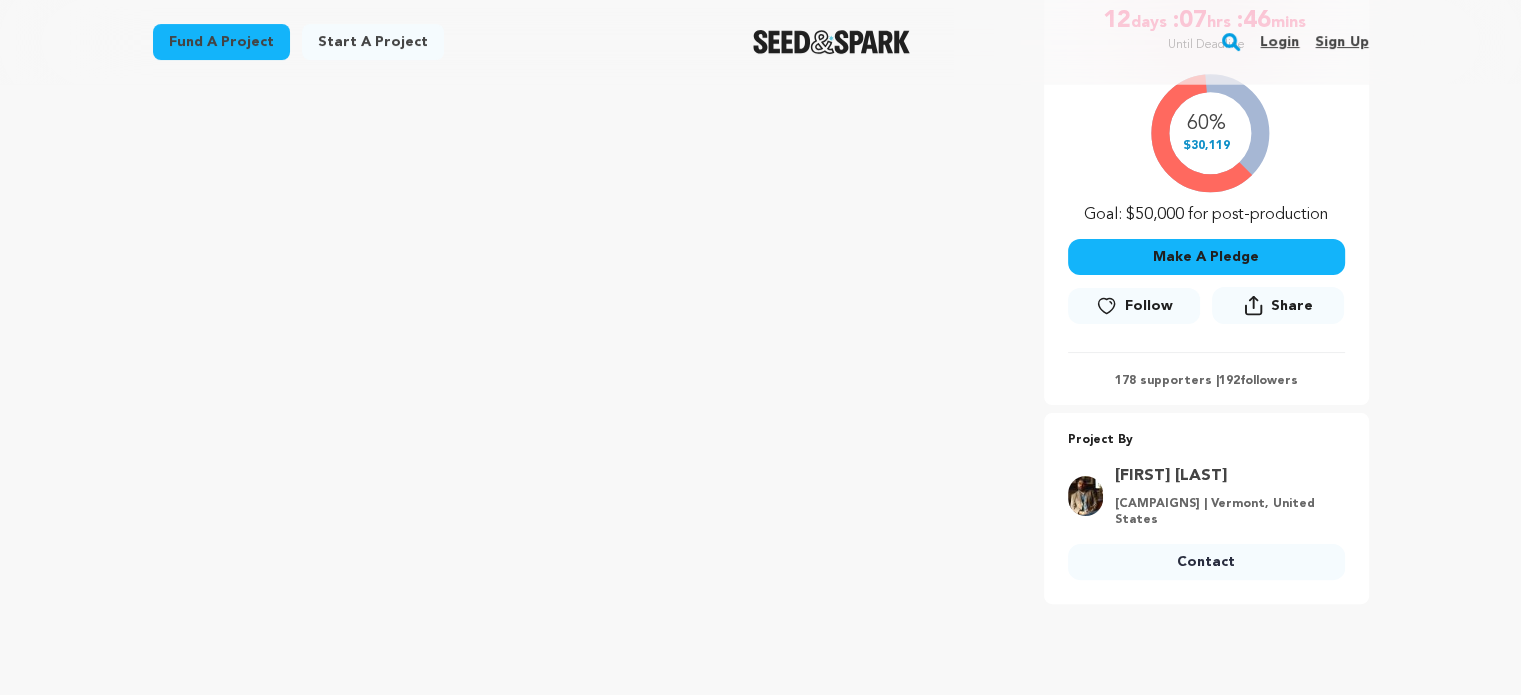 click on "Make A Pledge" at bounding box center (1206, 257) 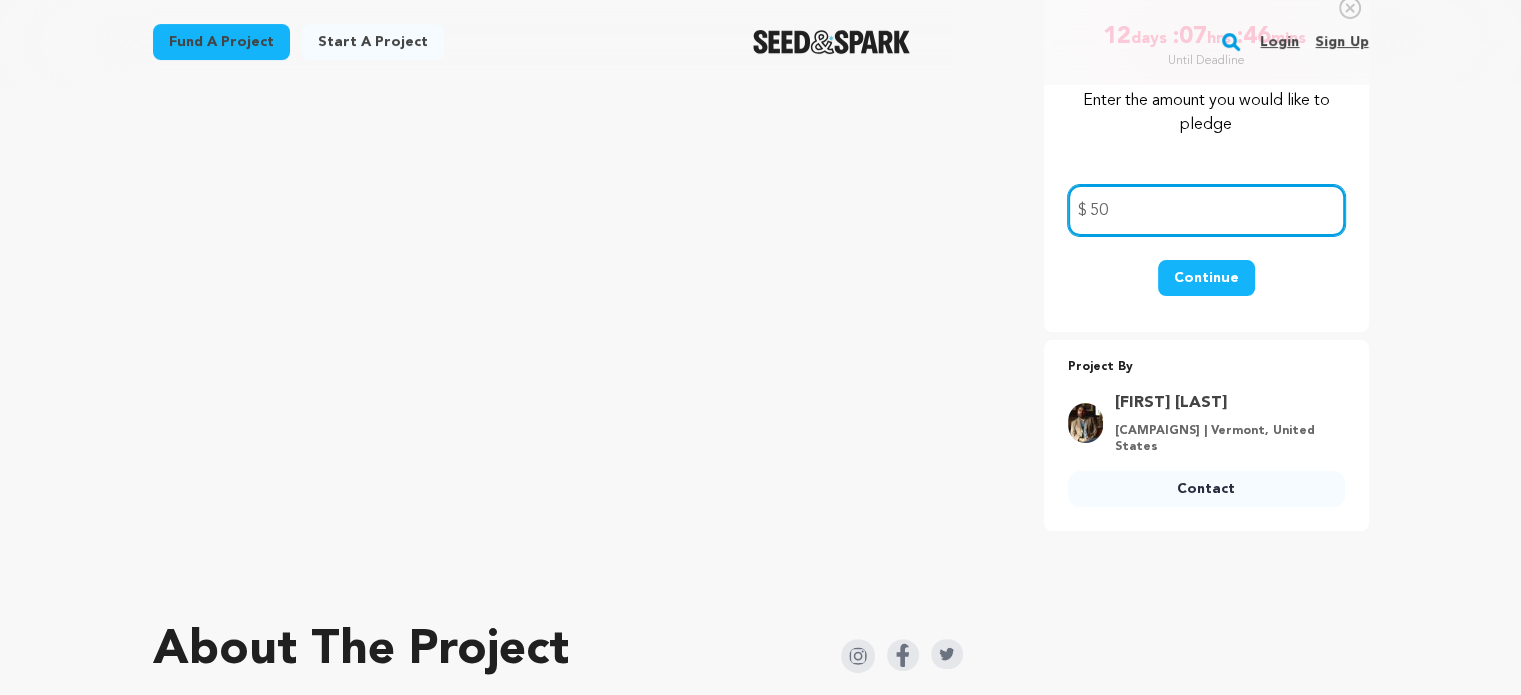 type on "5" 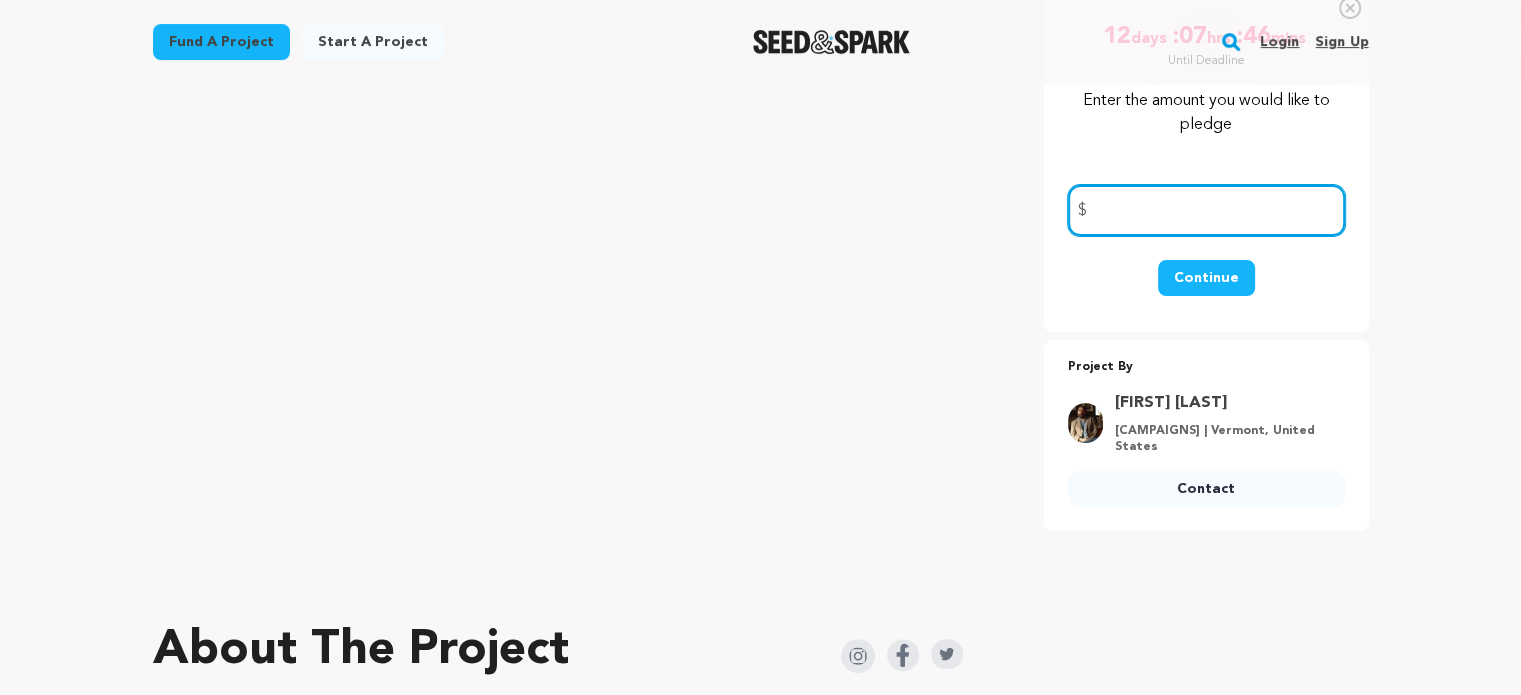 type on "1" 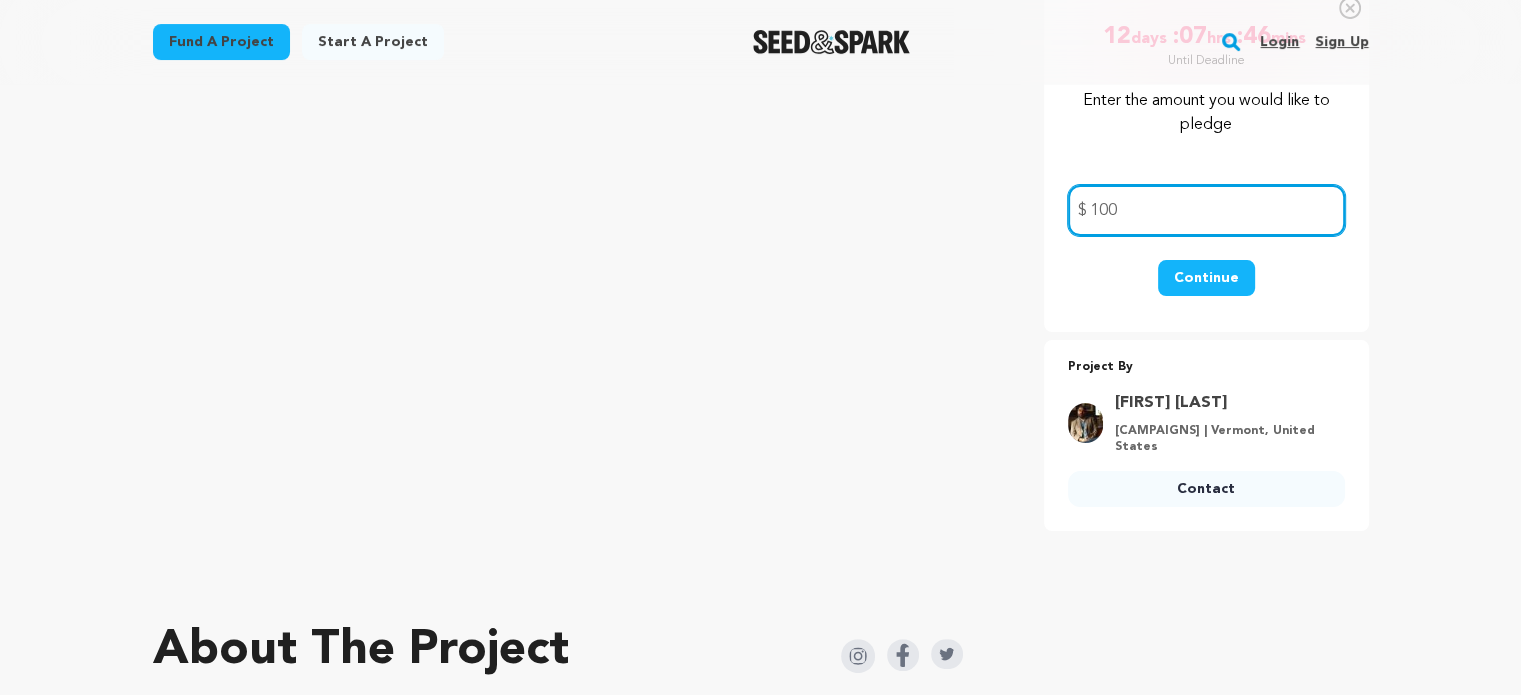 type on "100" 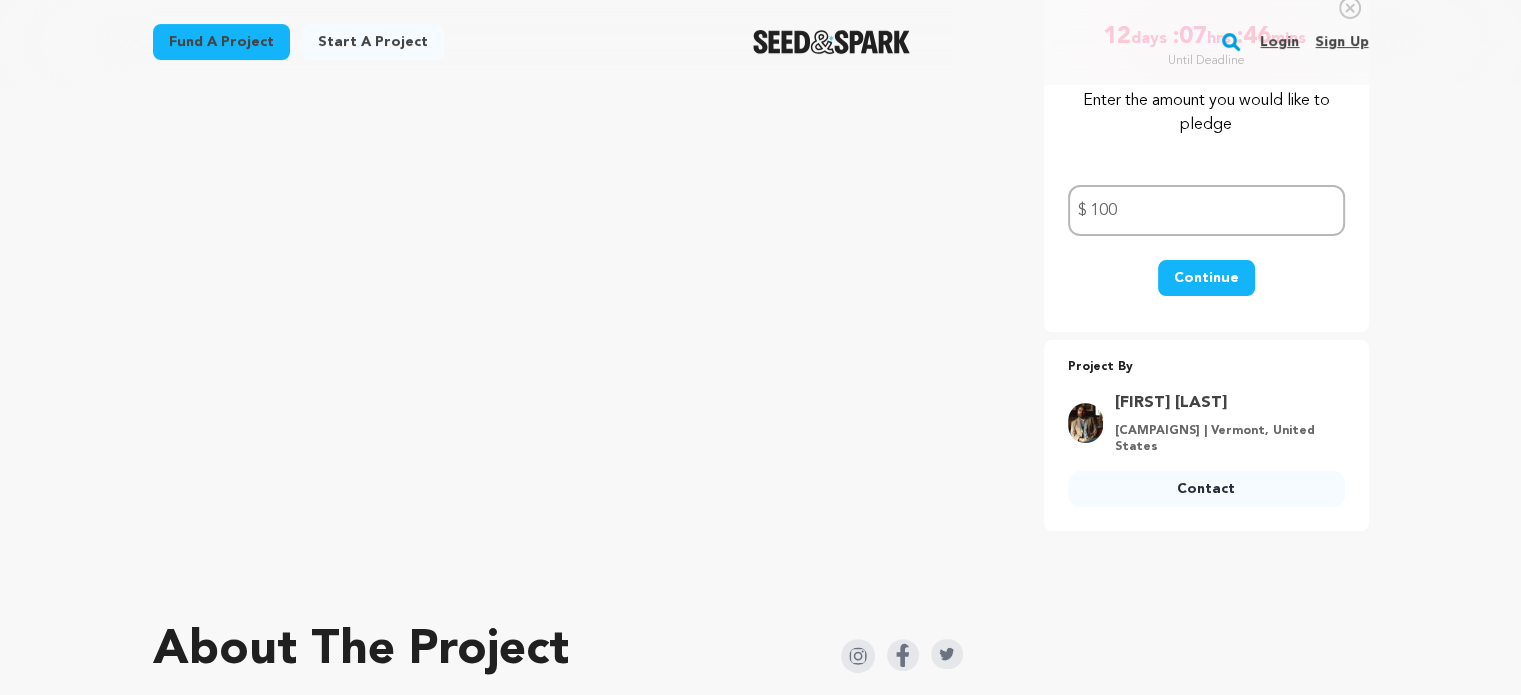 click on "Continue" at bounding box center (1206, 278) 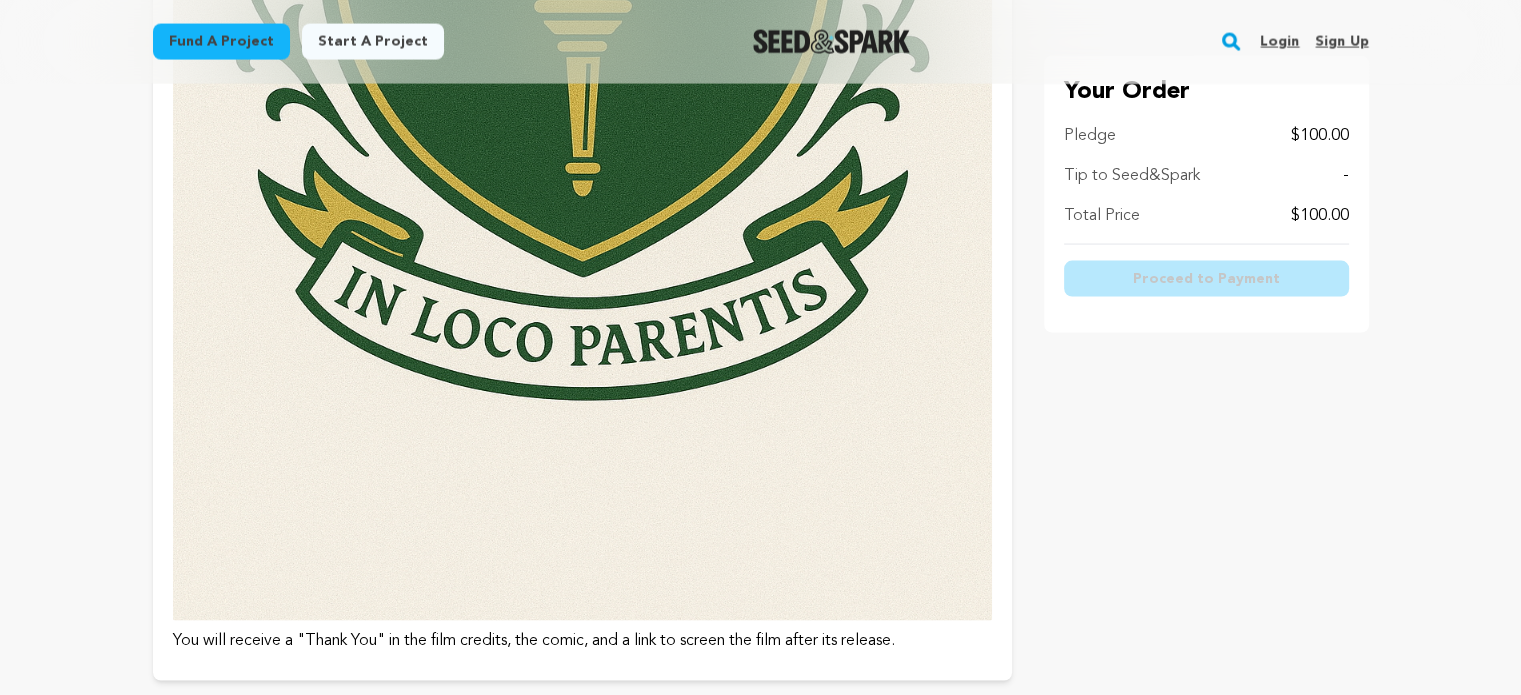 scroll, scrollTop: 4247, scrollLeft: 0, axis: vertical 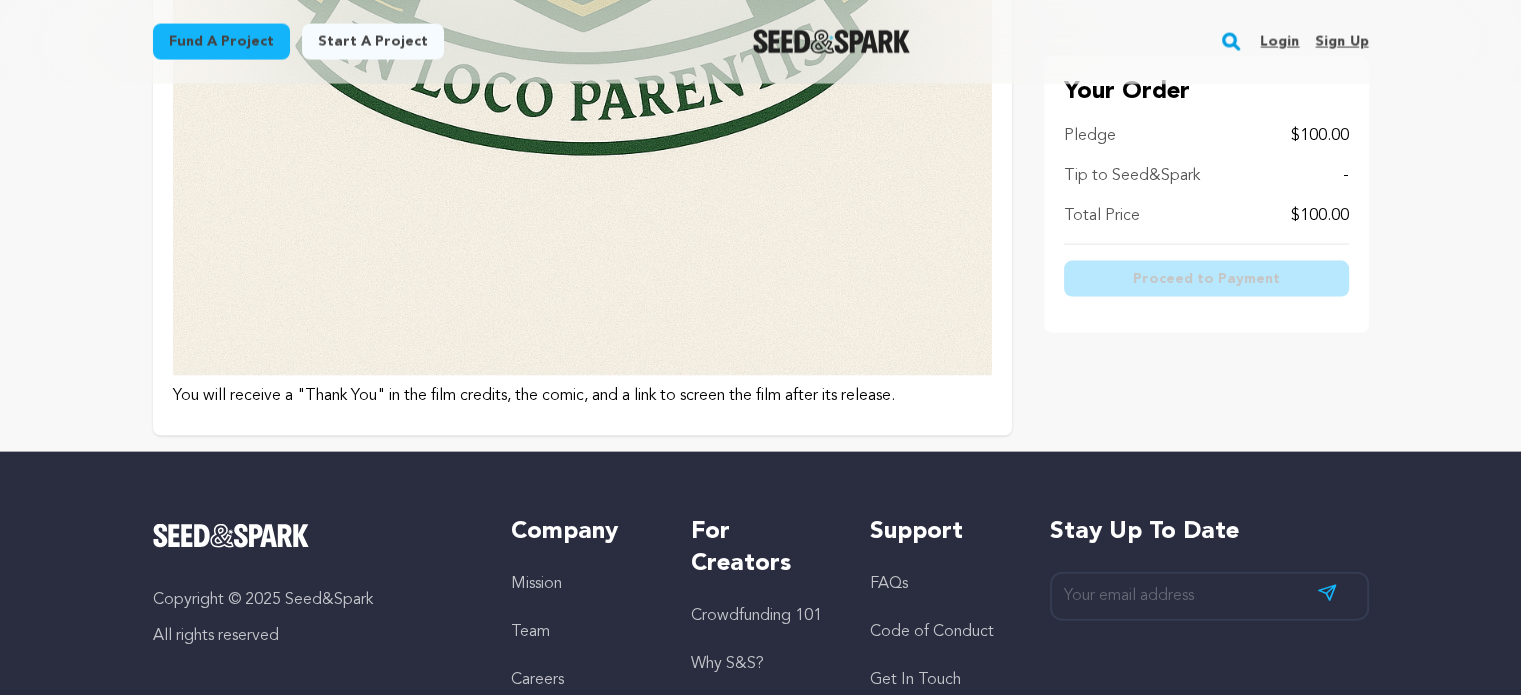 click at bounding box center [582, -239] 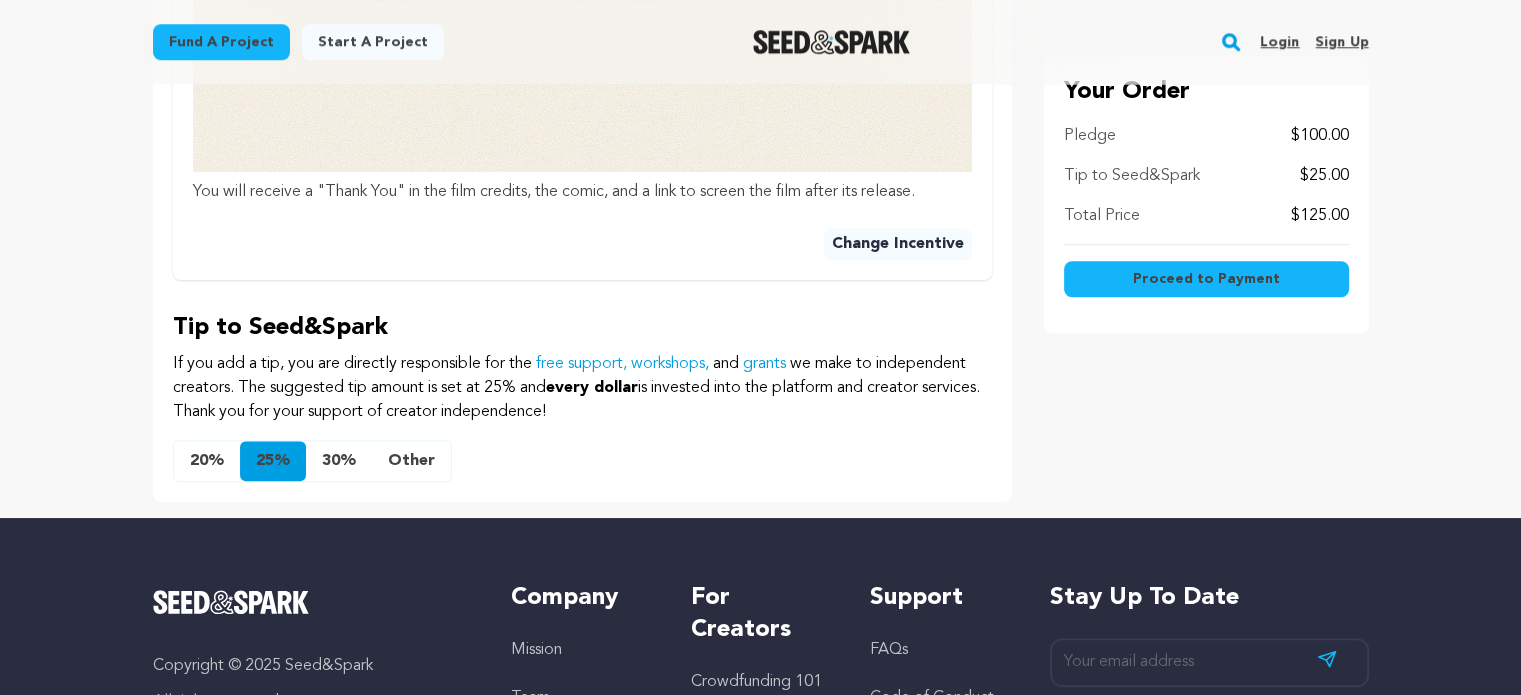 scroll, scrollTop: 1771, scrollLeft: 0, axis: vertical 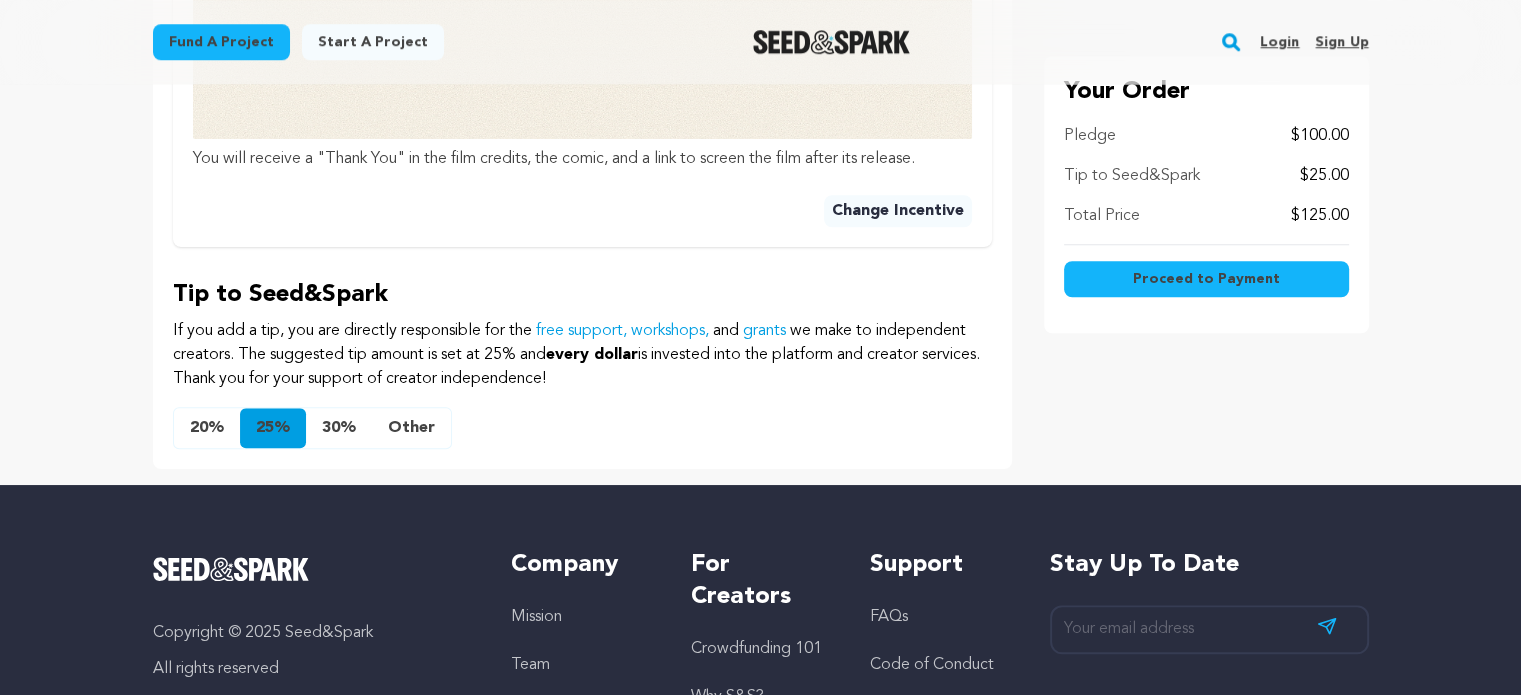 click on "Other" at bounding box center [411, 428] 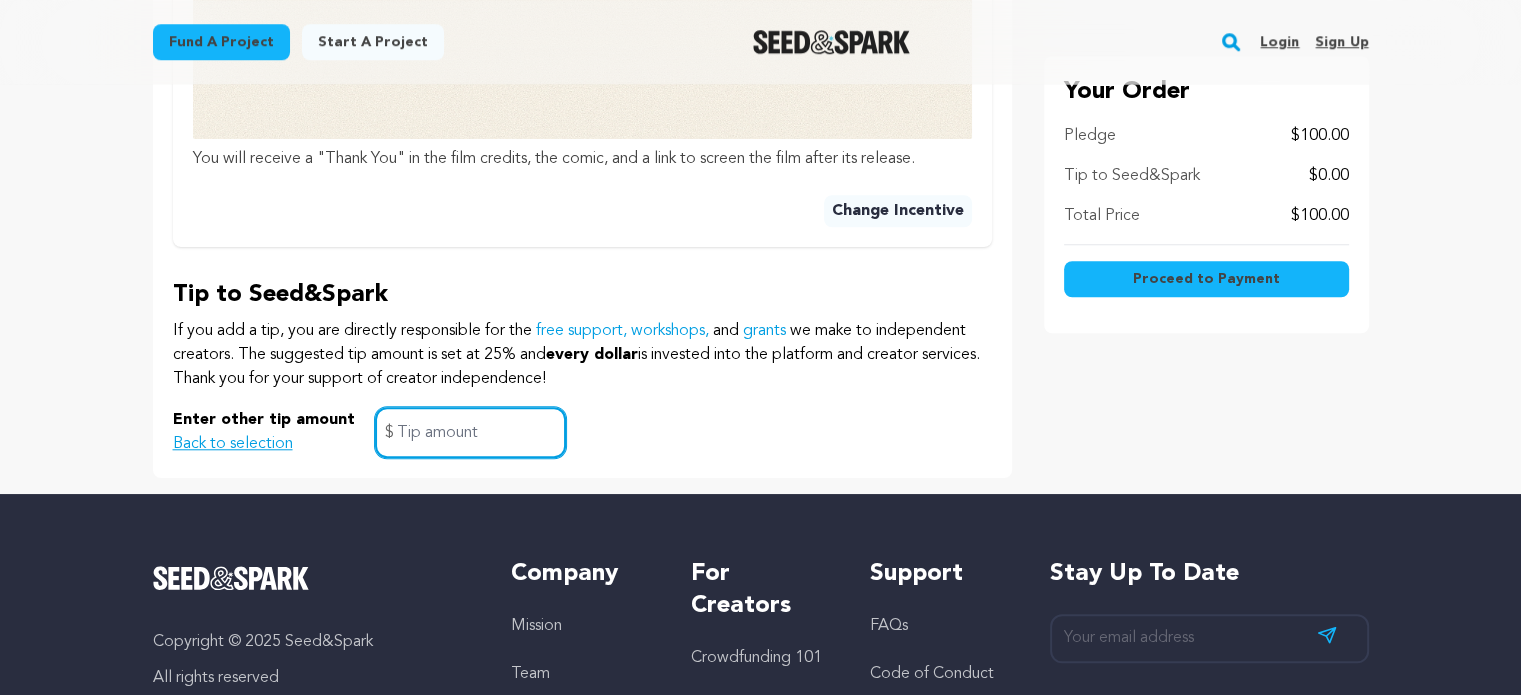 click at bounding box center [470, 432] 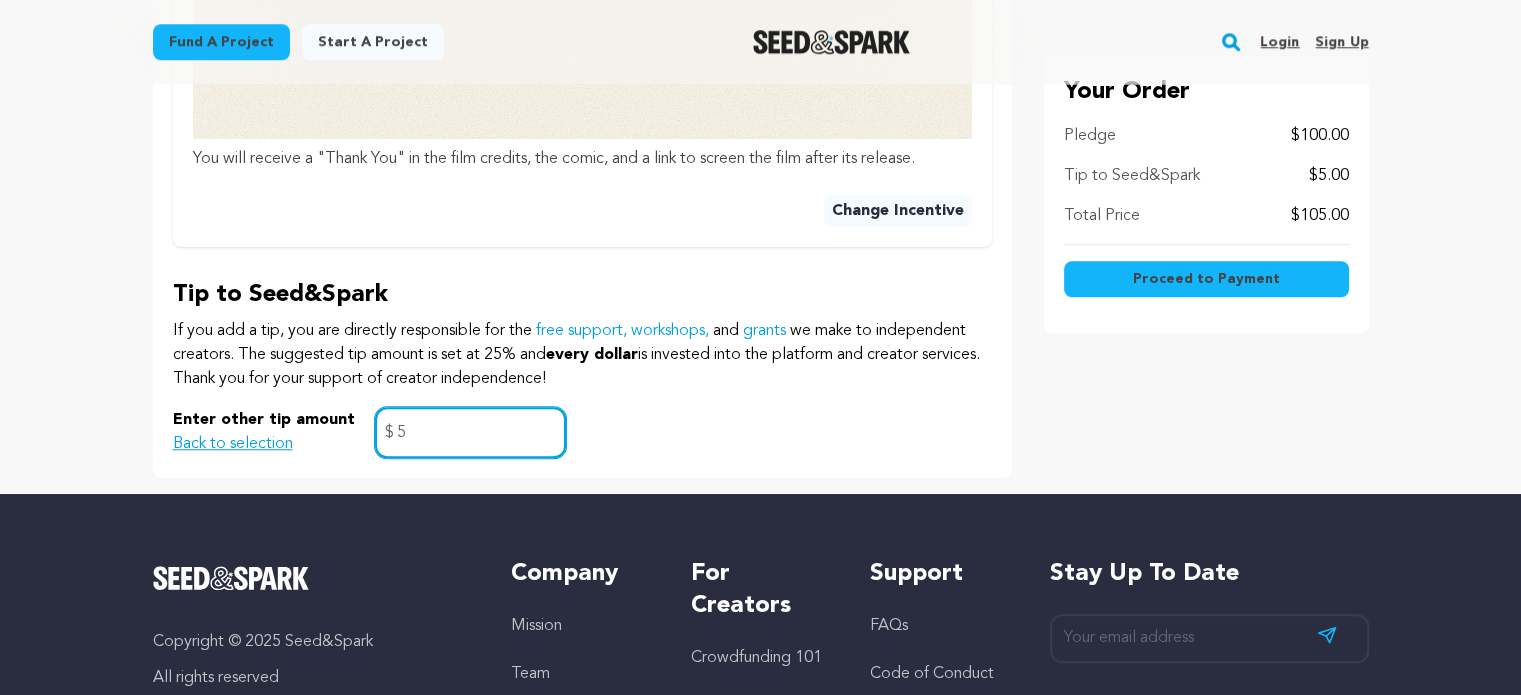 type on "5" 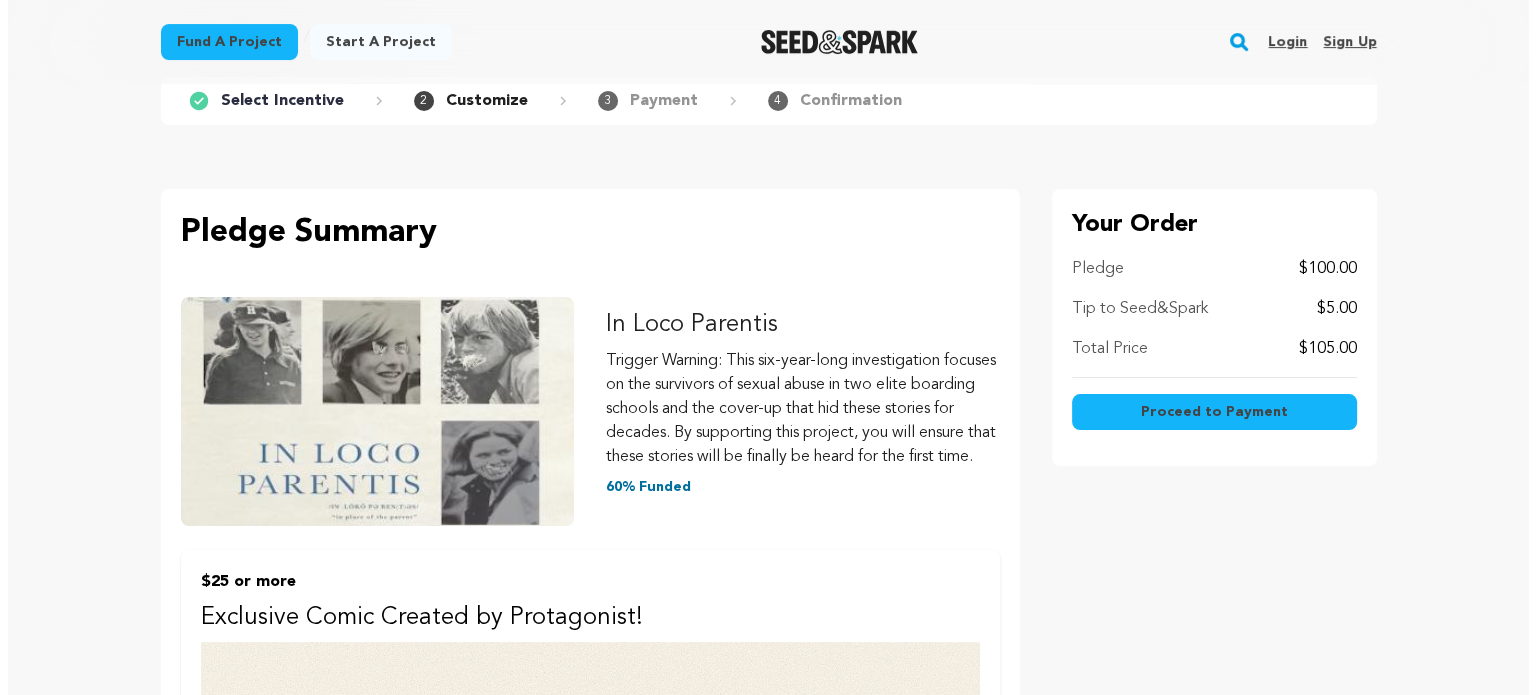 scroll, scrollTop: 0, scrollLeft: 0, axis: both 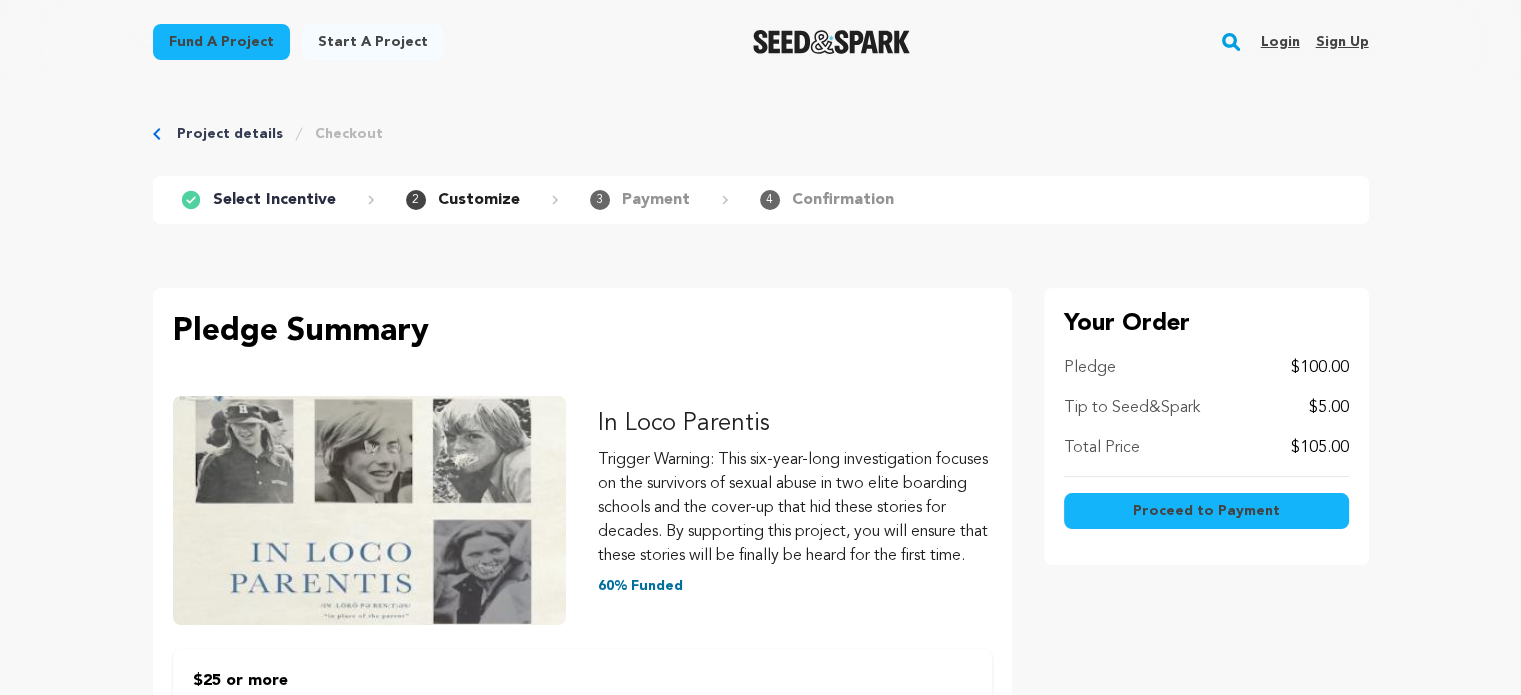 click on "Proceed to Payment" at bounding box center (1206, 511) 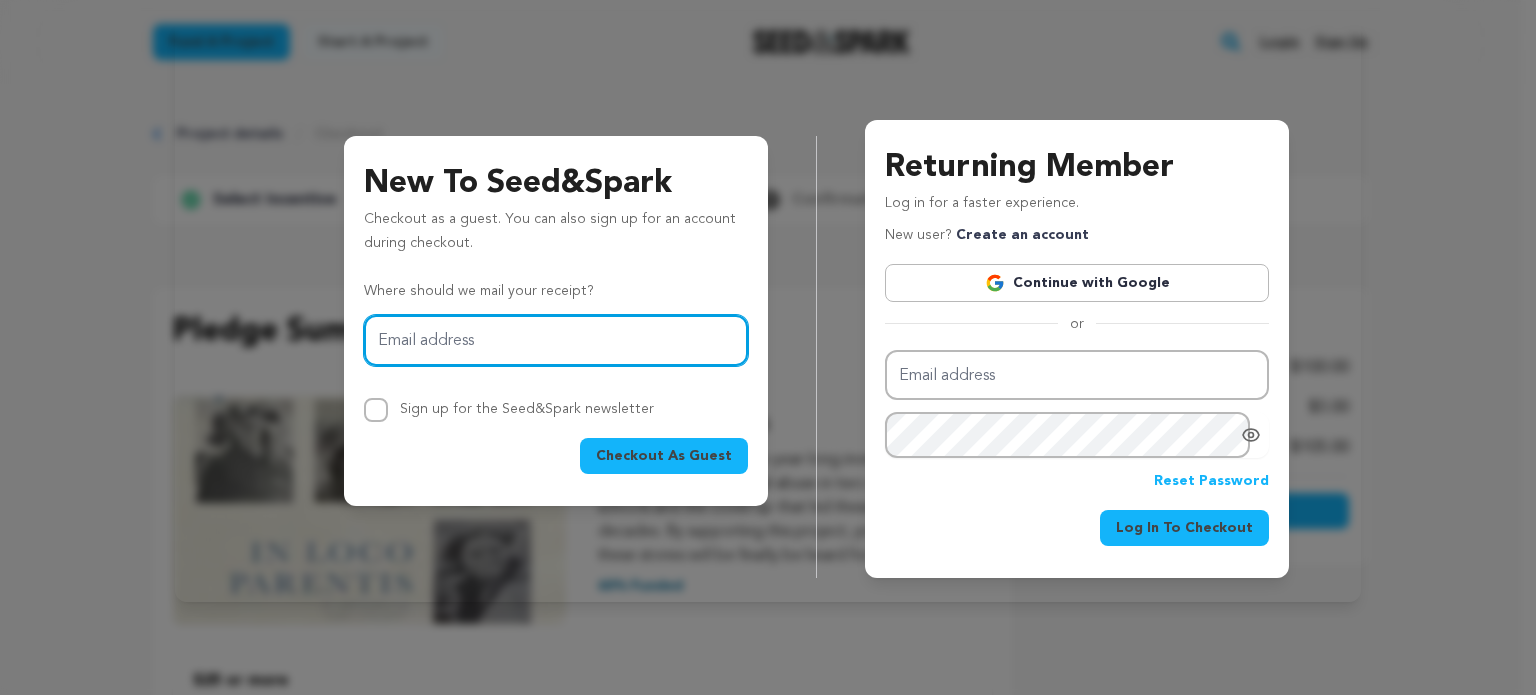 click on "Email address" at bounding box center (556, 340) 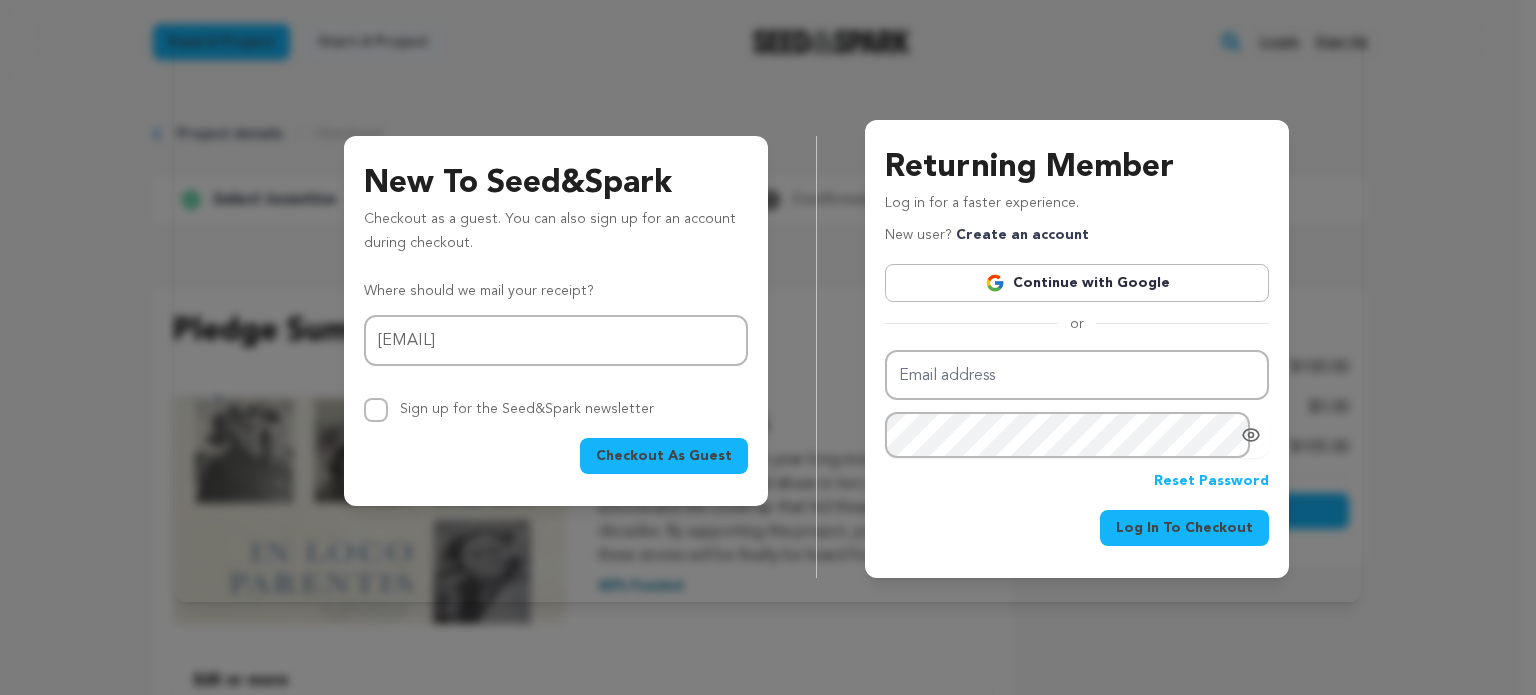 click on "Checkout As Guest" at bounding box center [664, 456] 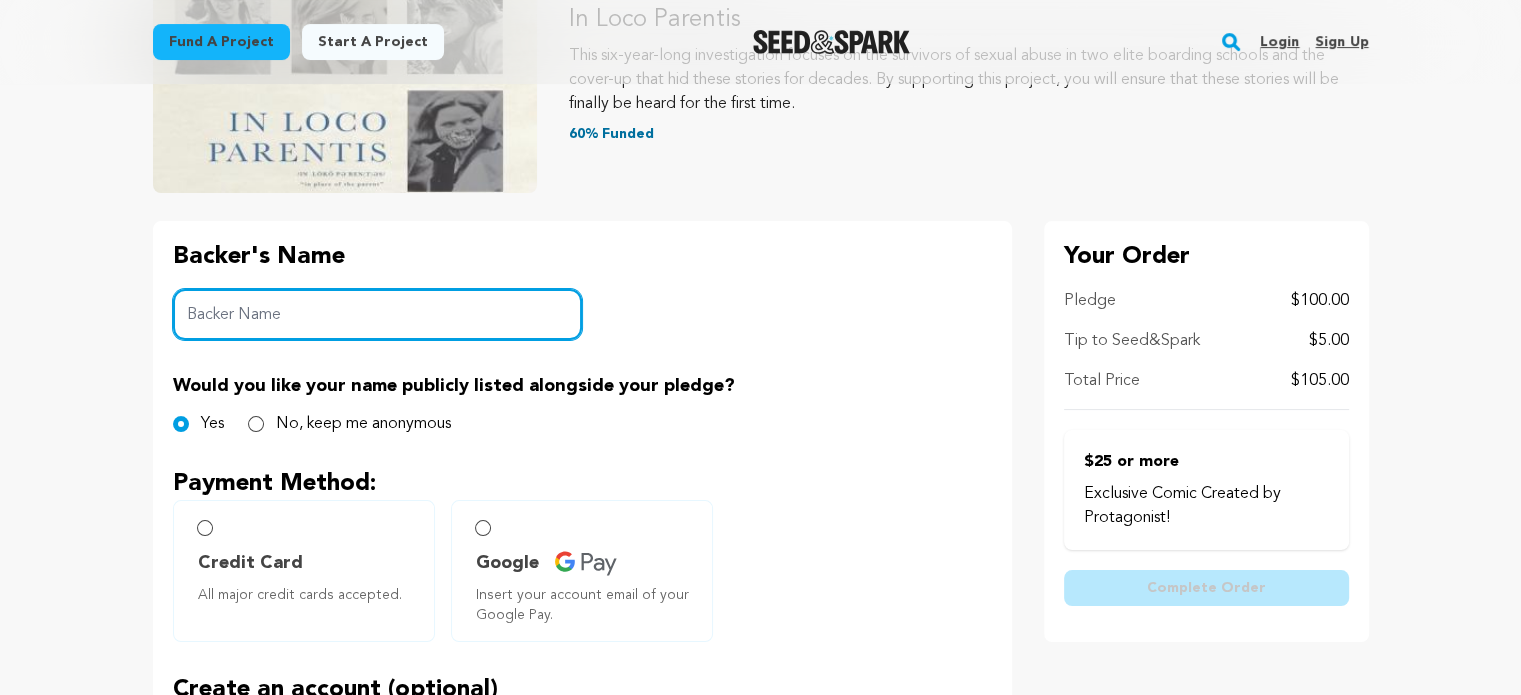 scroll, scrollTop: 287, scrollLeft: 0, axis: vertical 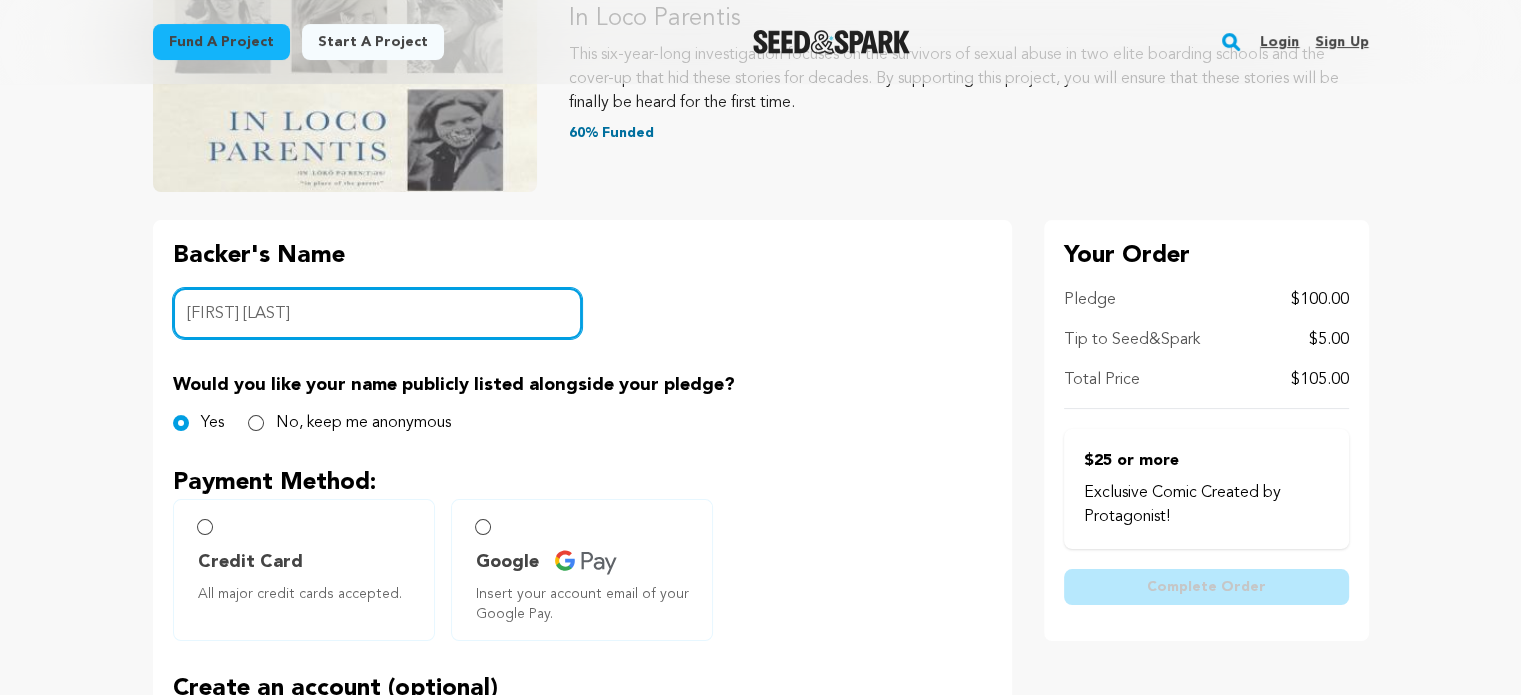 type on "Rachel Jolly" 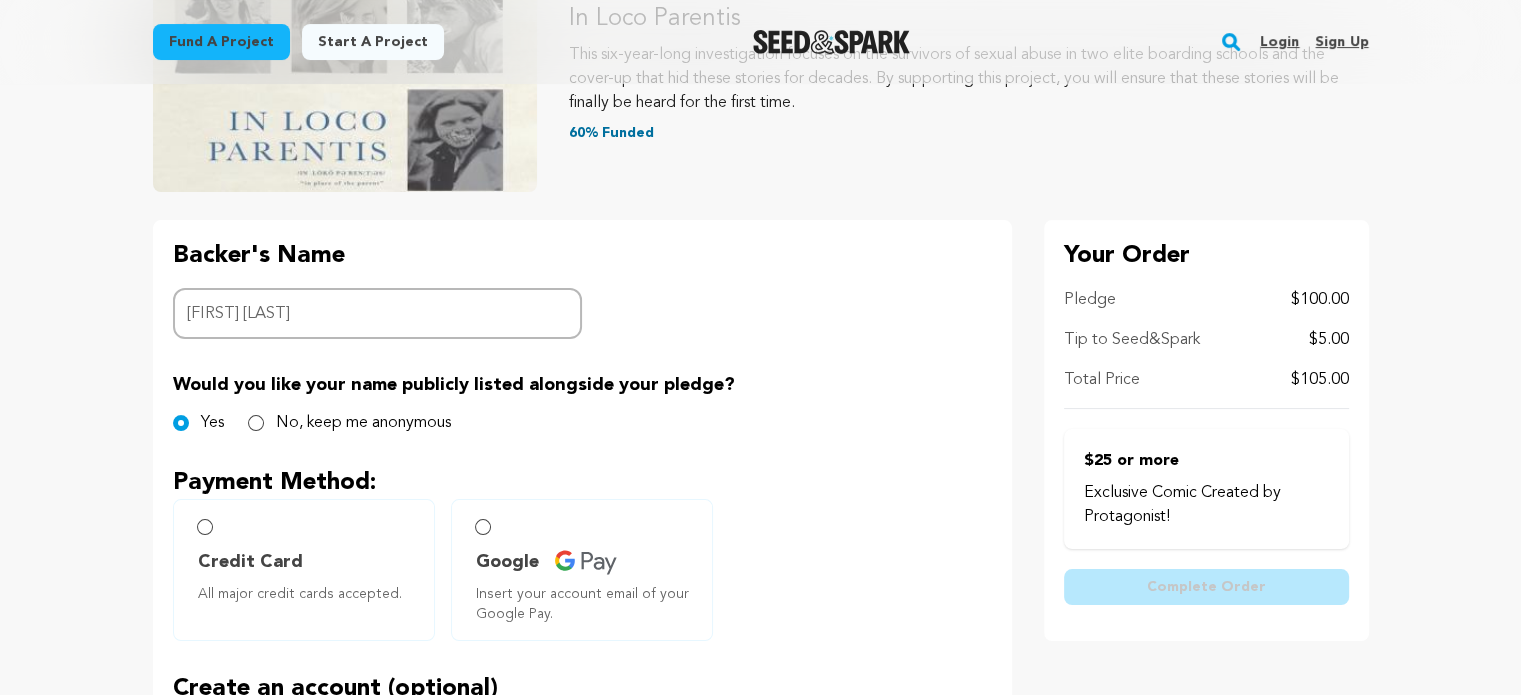 drag, startPoint x: 813, startPoint y: 370, endPoint x: 559, endPoint y: 433, distance: 261.69638 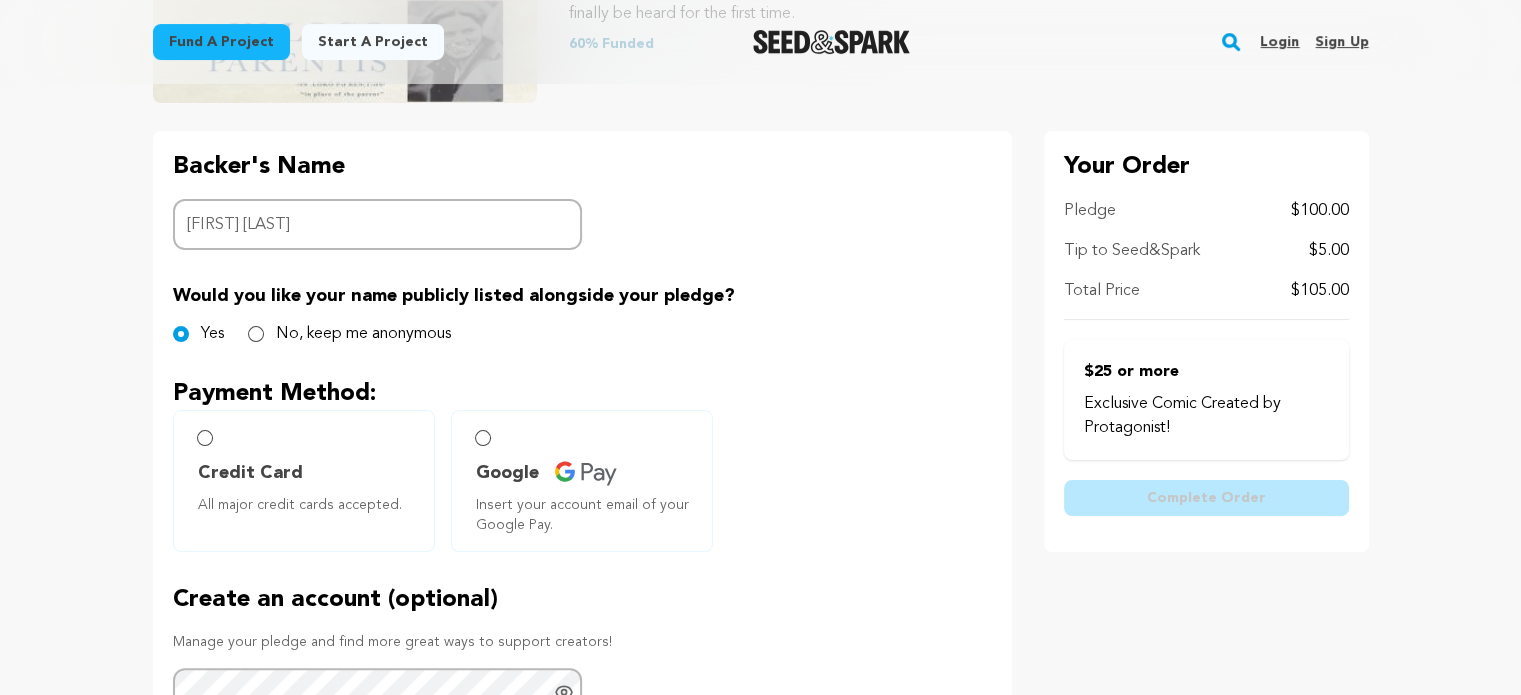 scroll, scrollTop: 404, scrollLeft: 0, axis: vertical 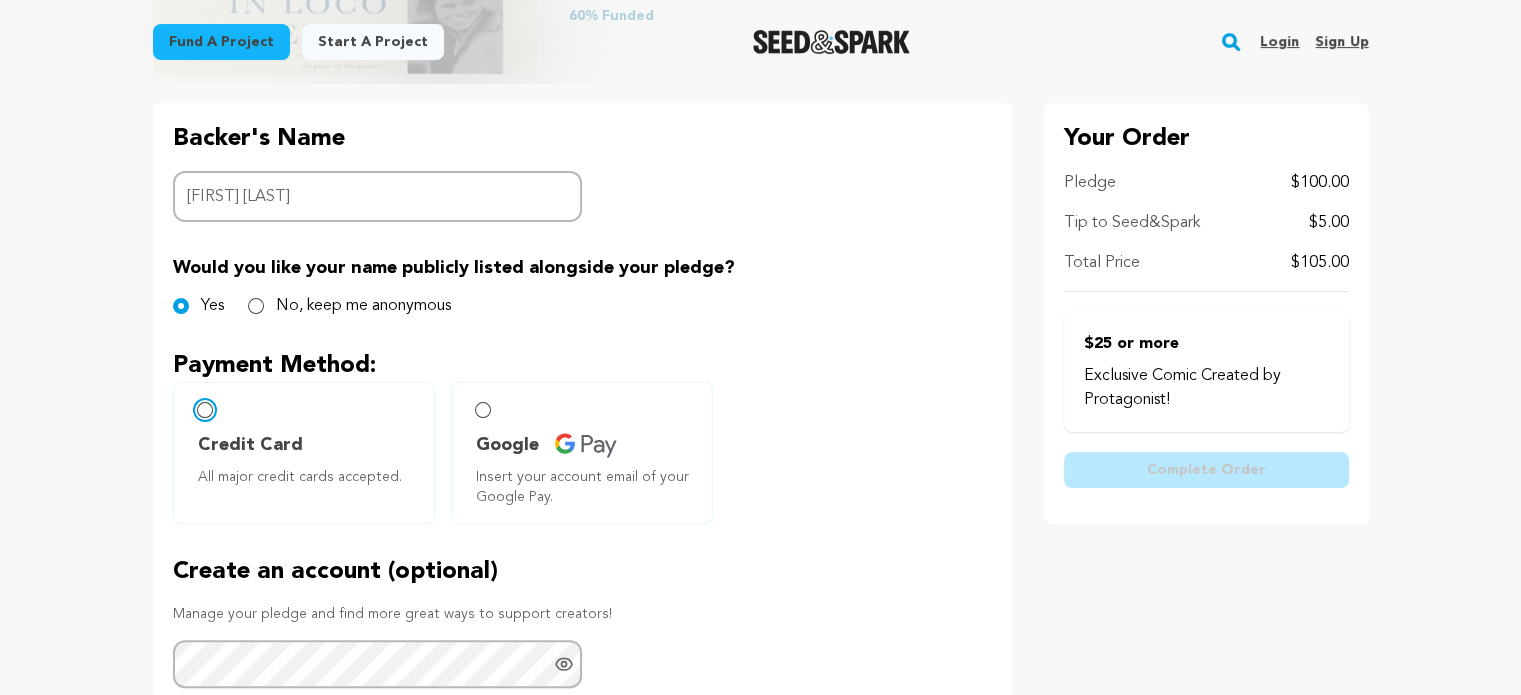 click on "Credit Card
All major credit cards accepted." at bounding box center (205, 410) 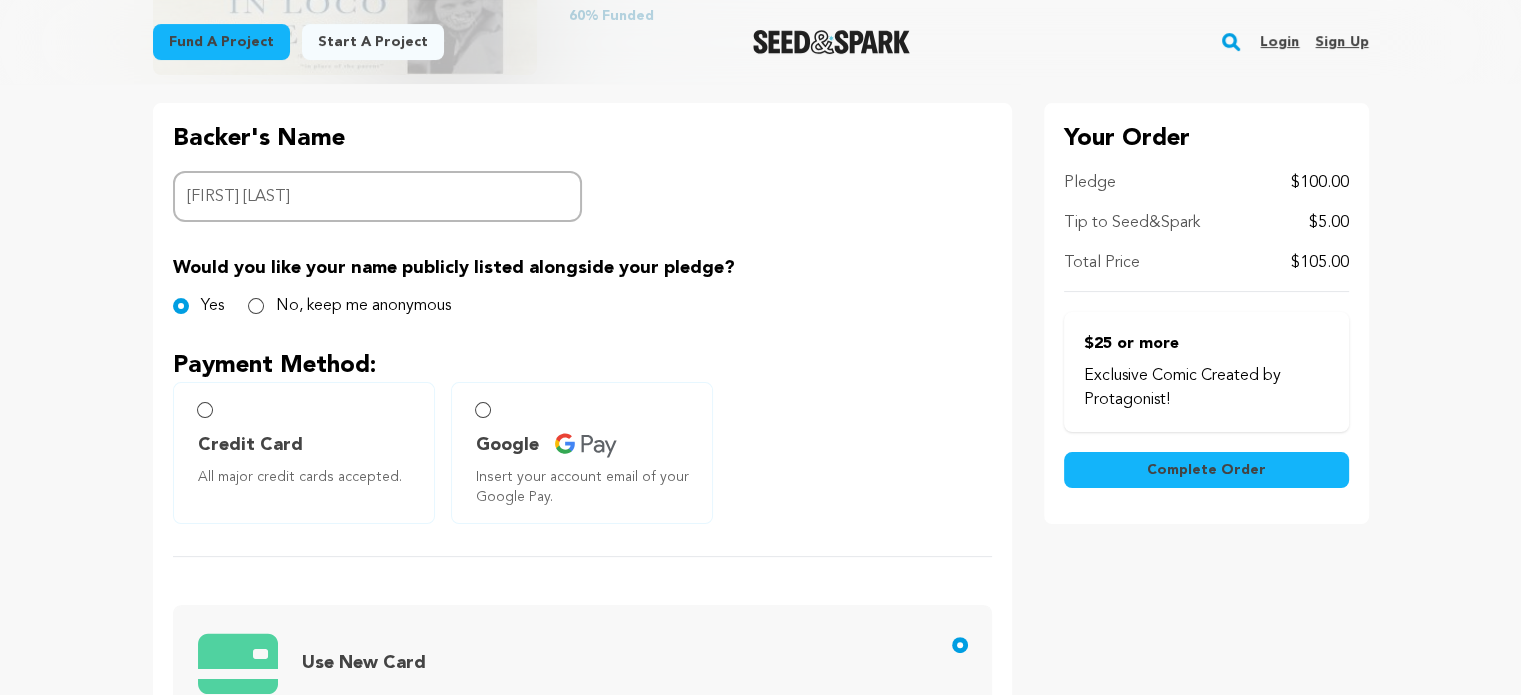 click on "No, keep me anonymous" at bounding box center (349, 306) 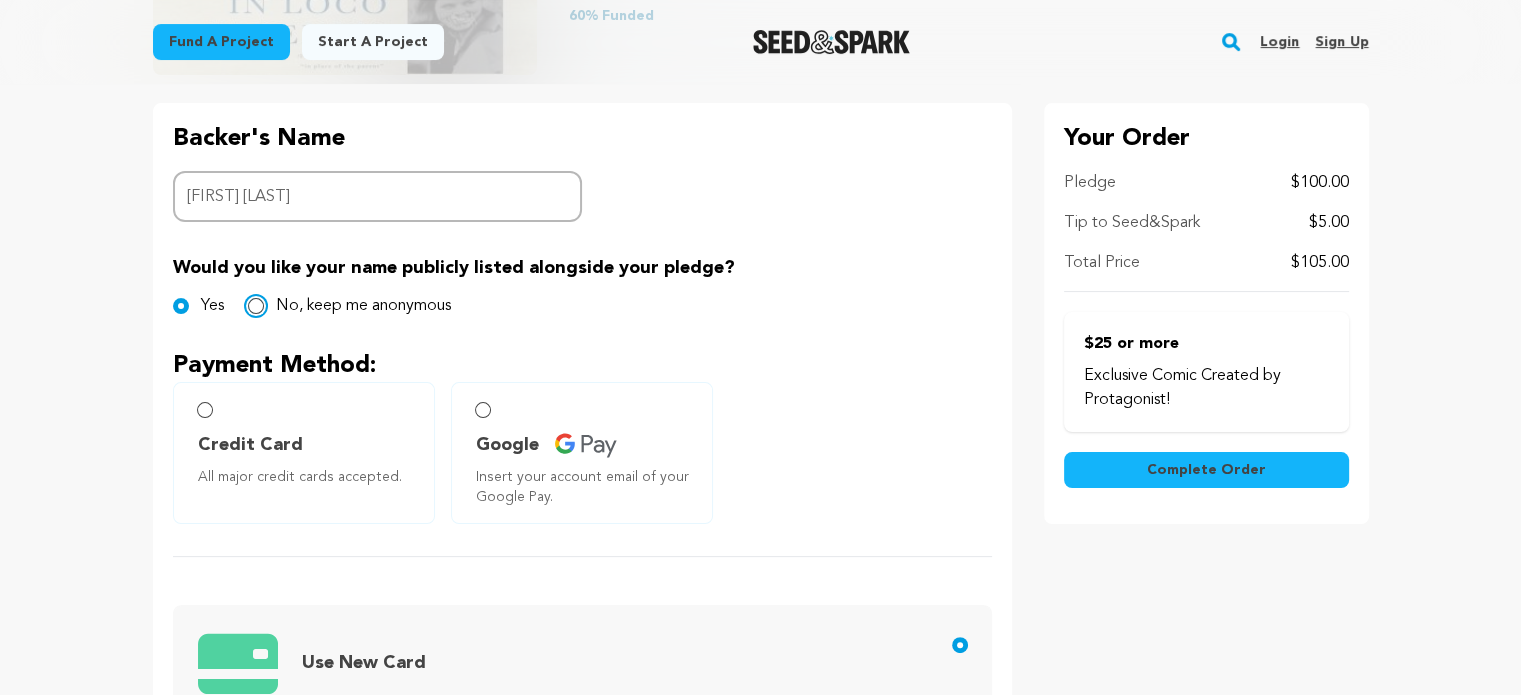 click on "No, keep me anonymous" at bounding box center [256, 306] 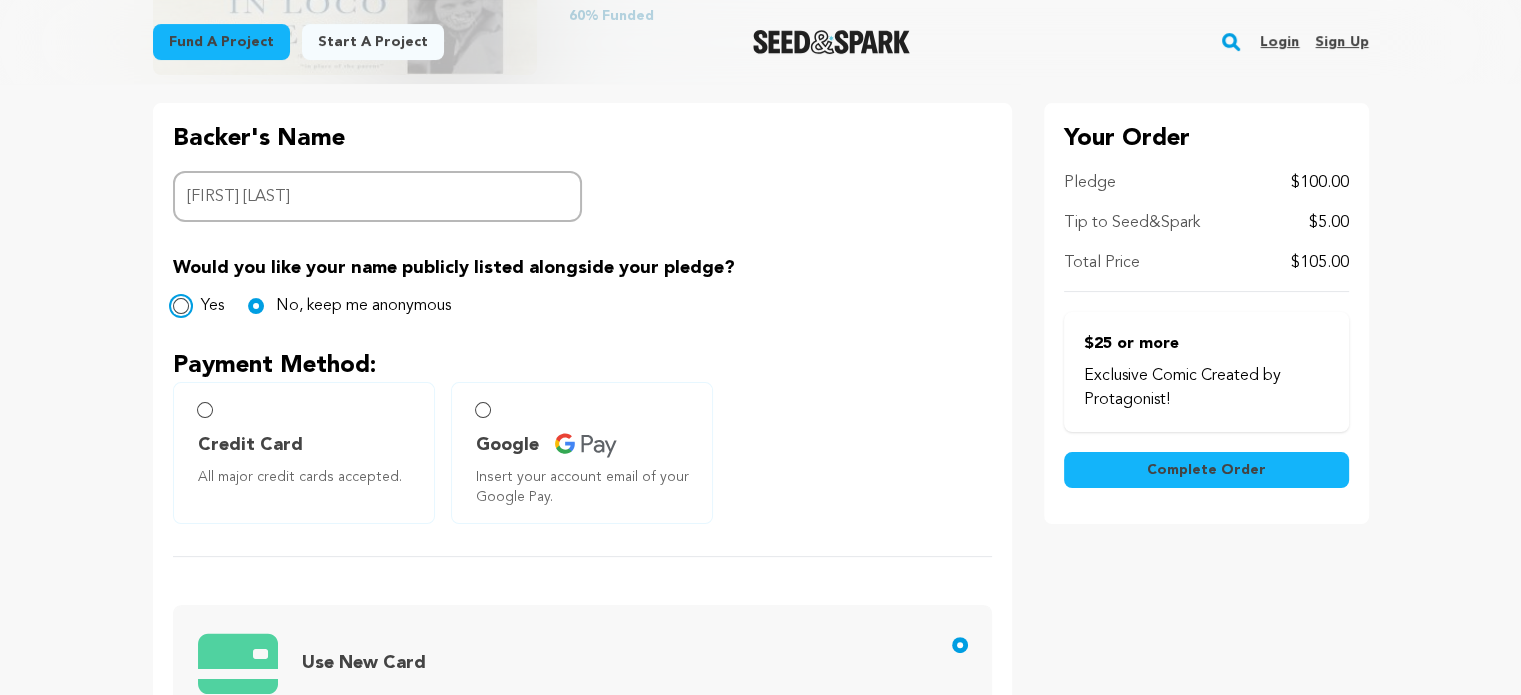click on "Yes" at bounding box center (181, 306) 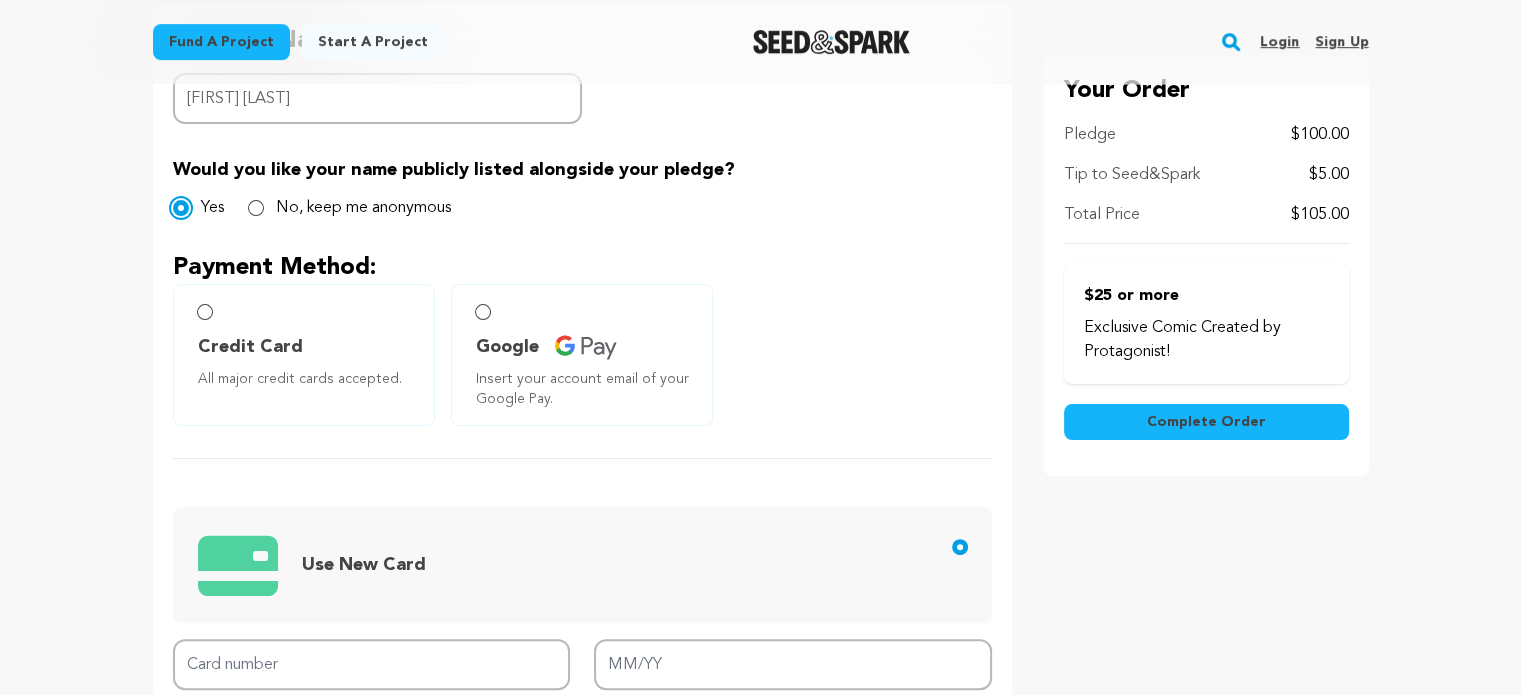 scroll, scrollTop: 504, scrollLeft: 0, axis: vertical 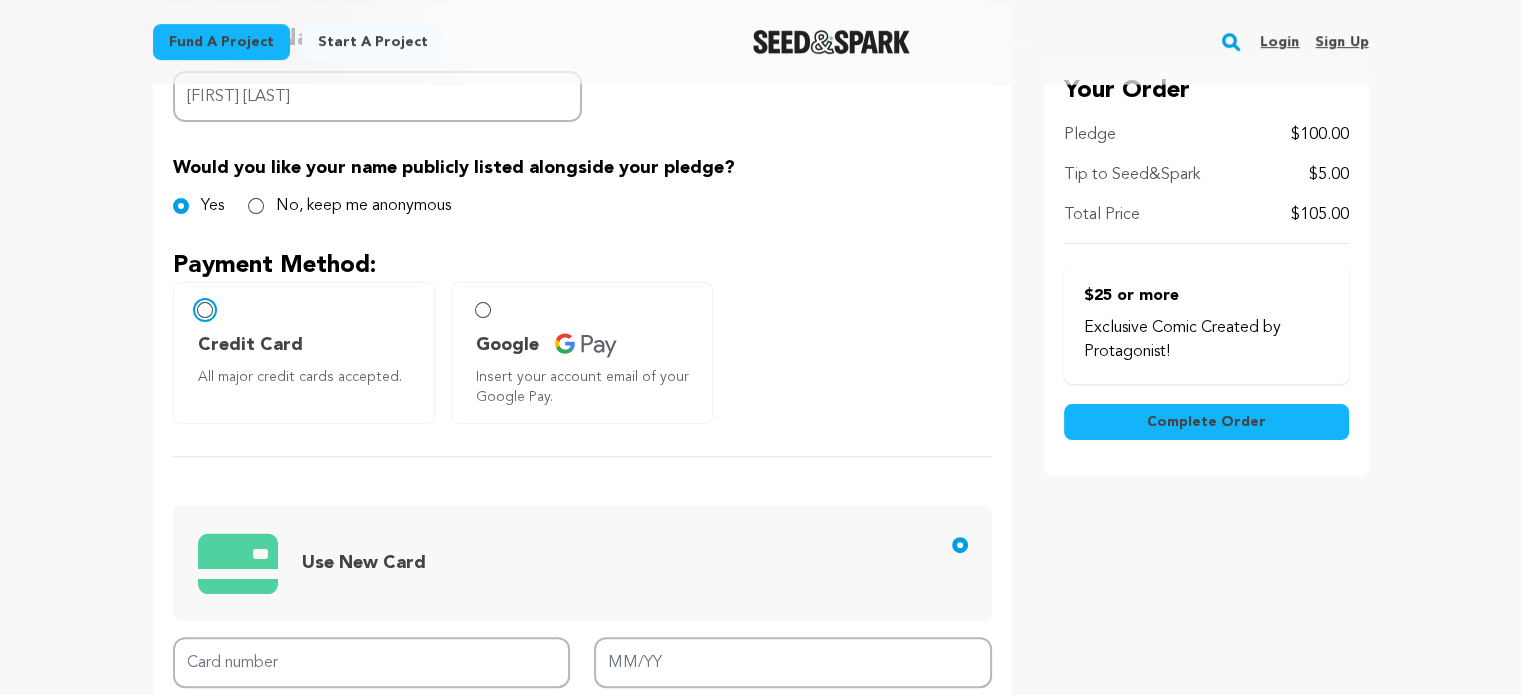 click on "Credit Card
All major credit cards accepted." at bounding box center (205, 310) 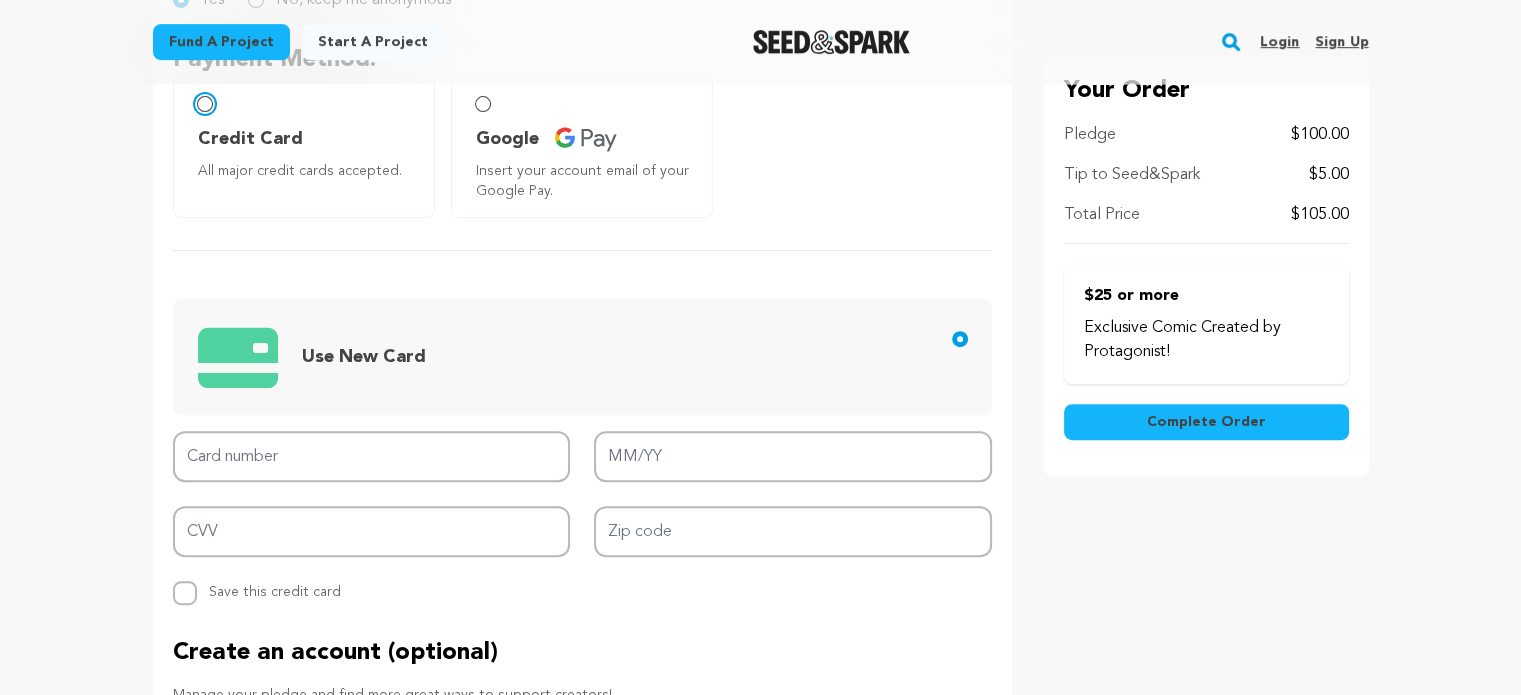 scroll, scrollTop: 712, scrollLeft: 0, axis: vertical 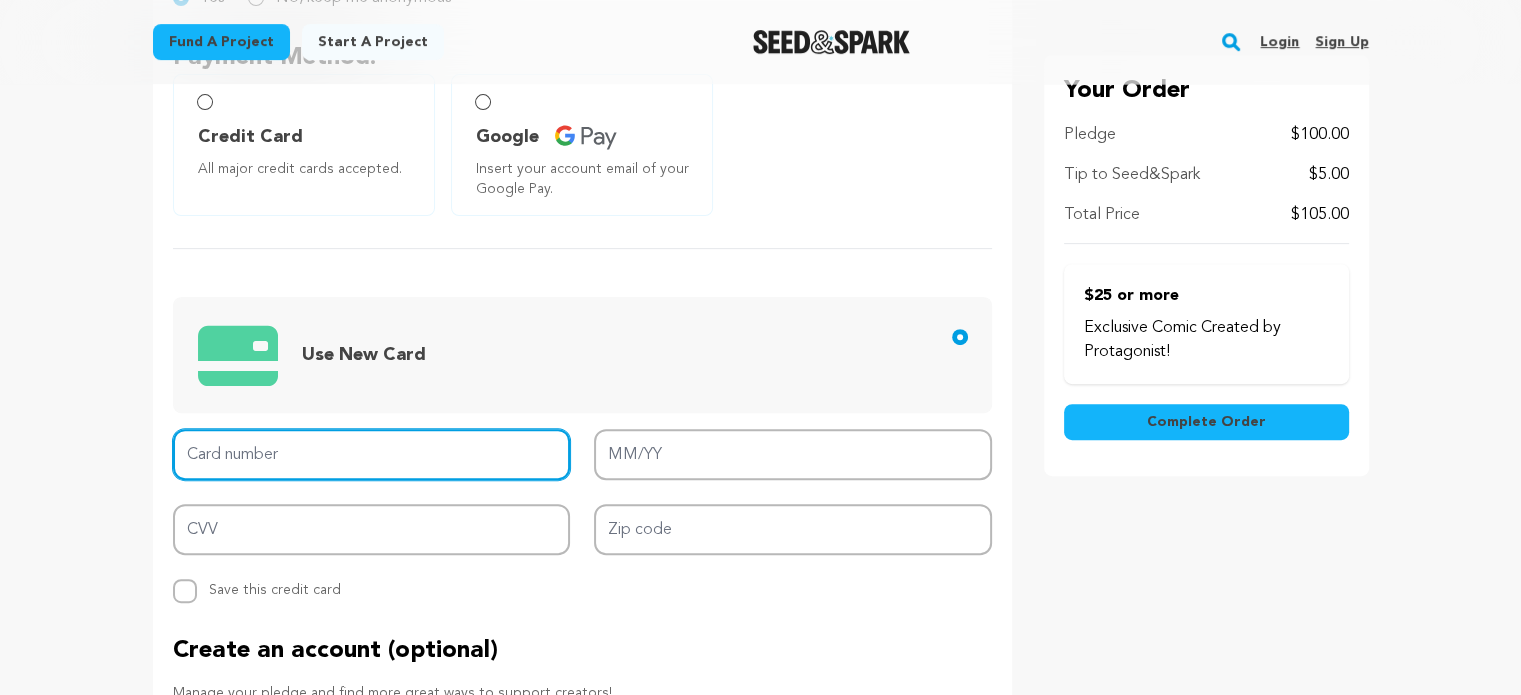 click on "Card number" at bounding box center [372, 454] 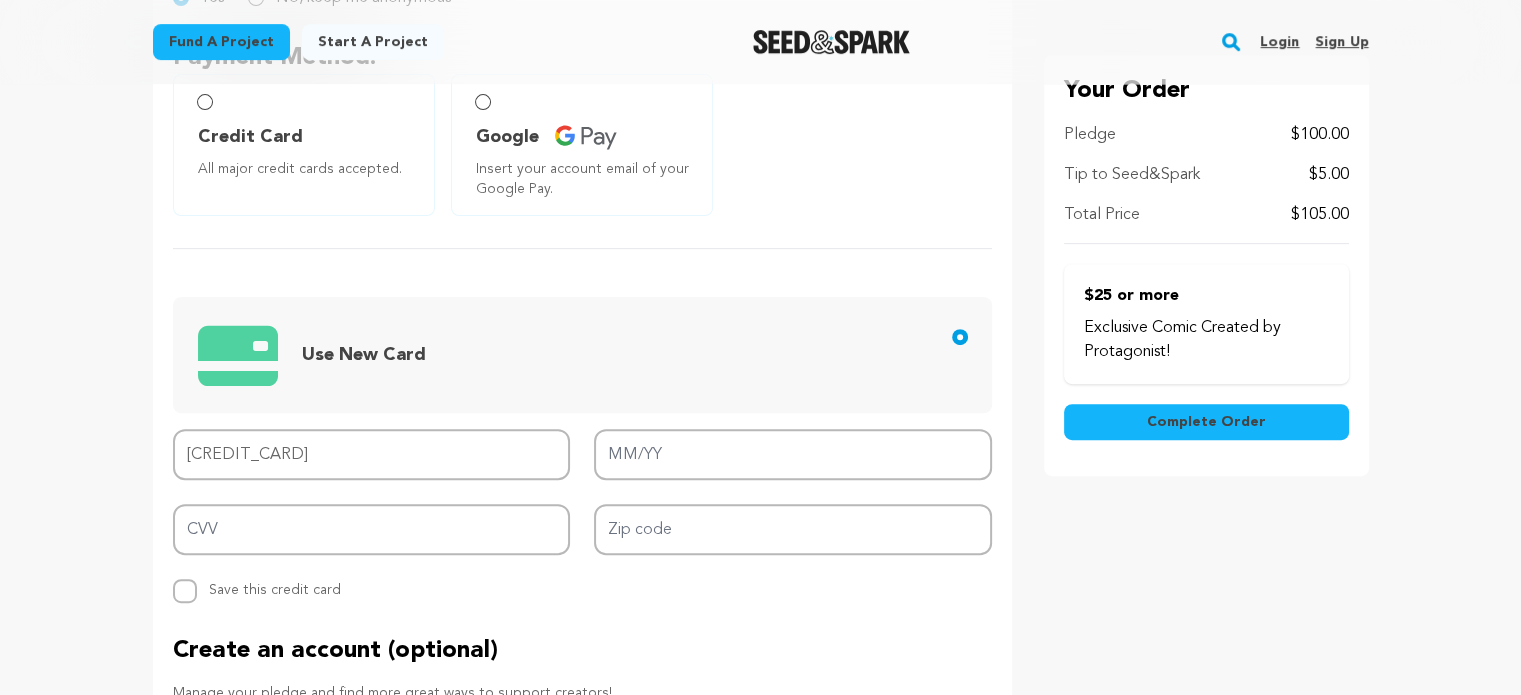 type on "5156 7679 2858 0898" 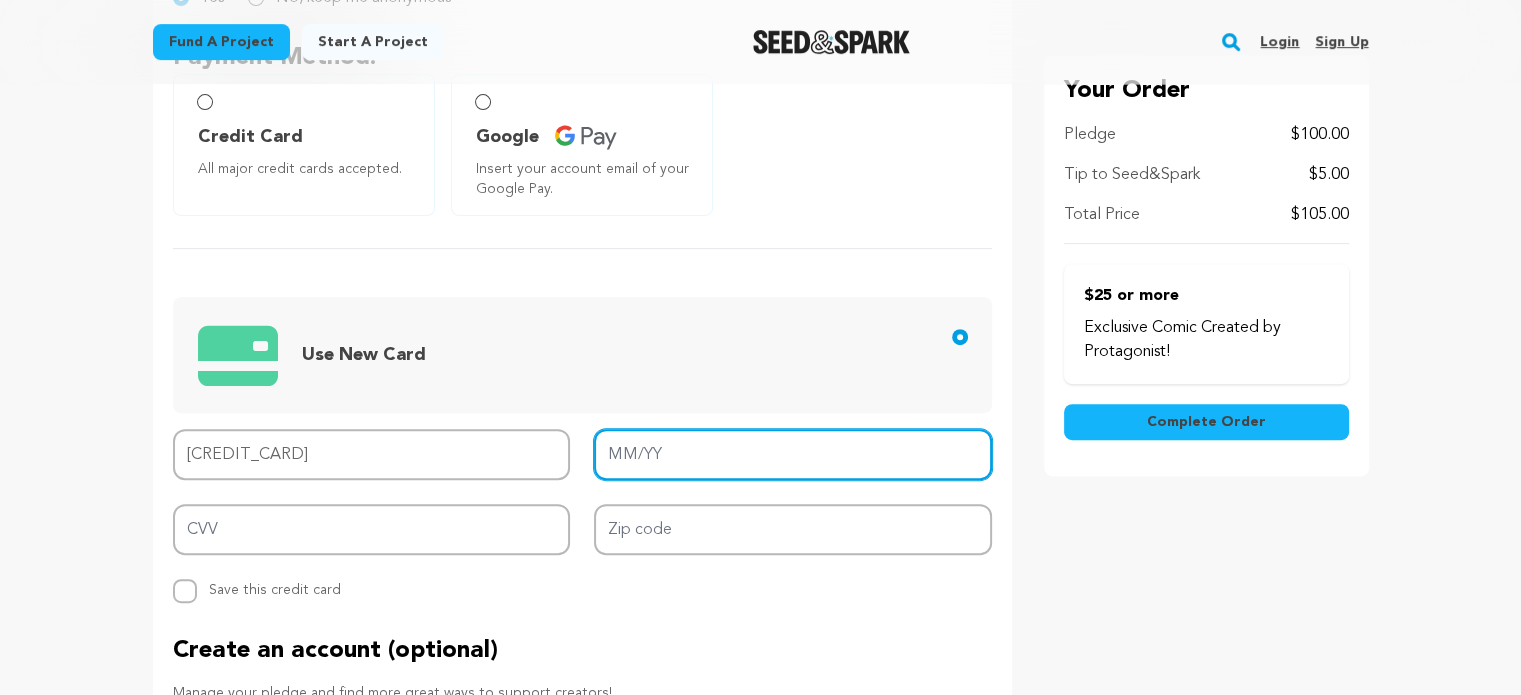 type on "10/25" 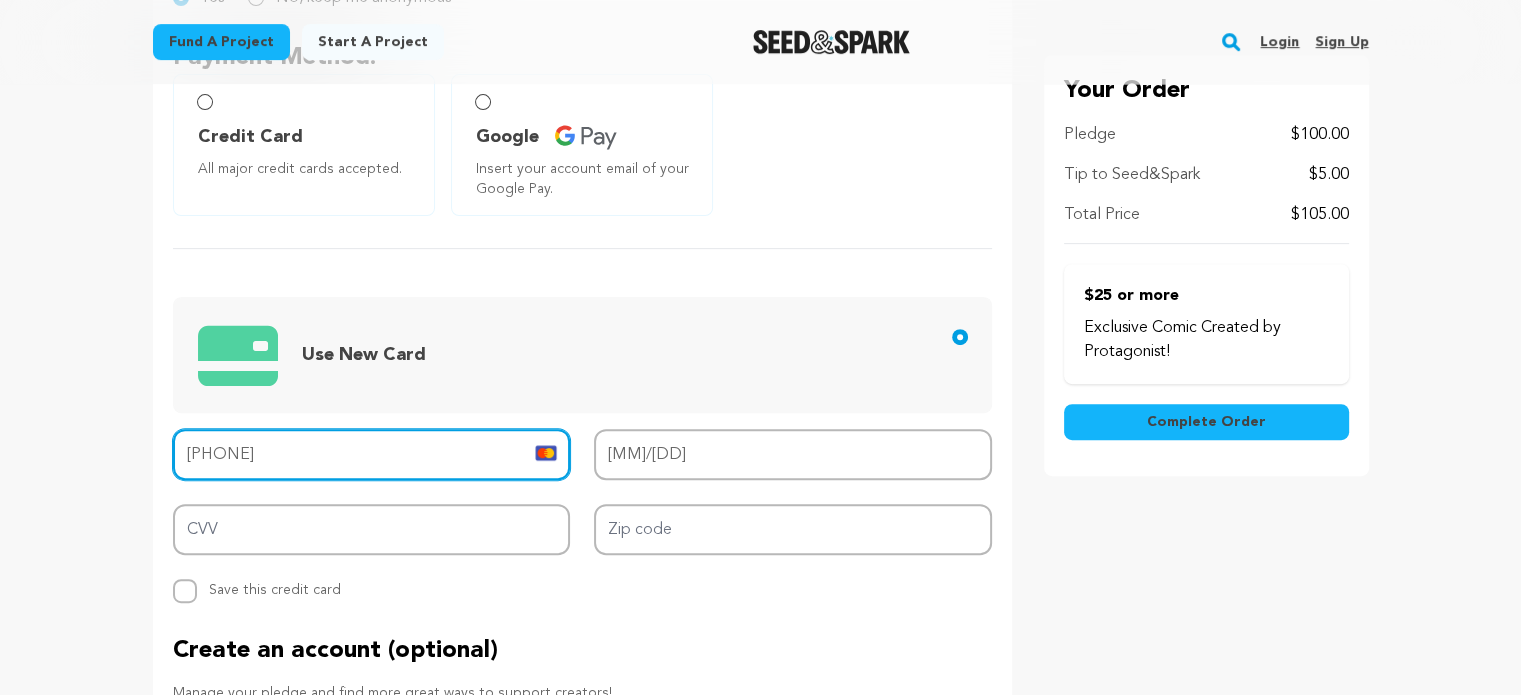 type on "5187250257909858" 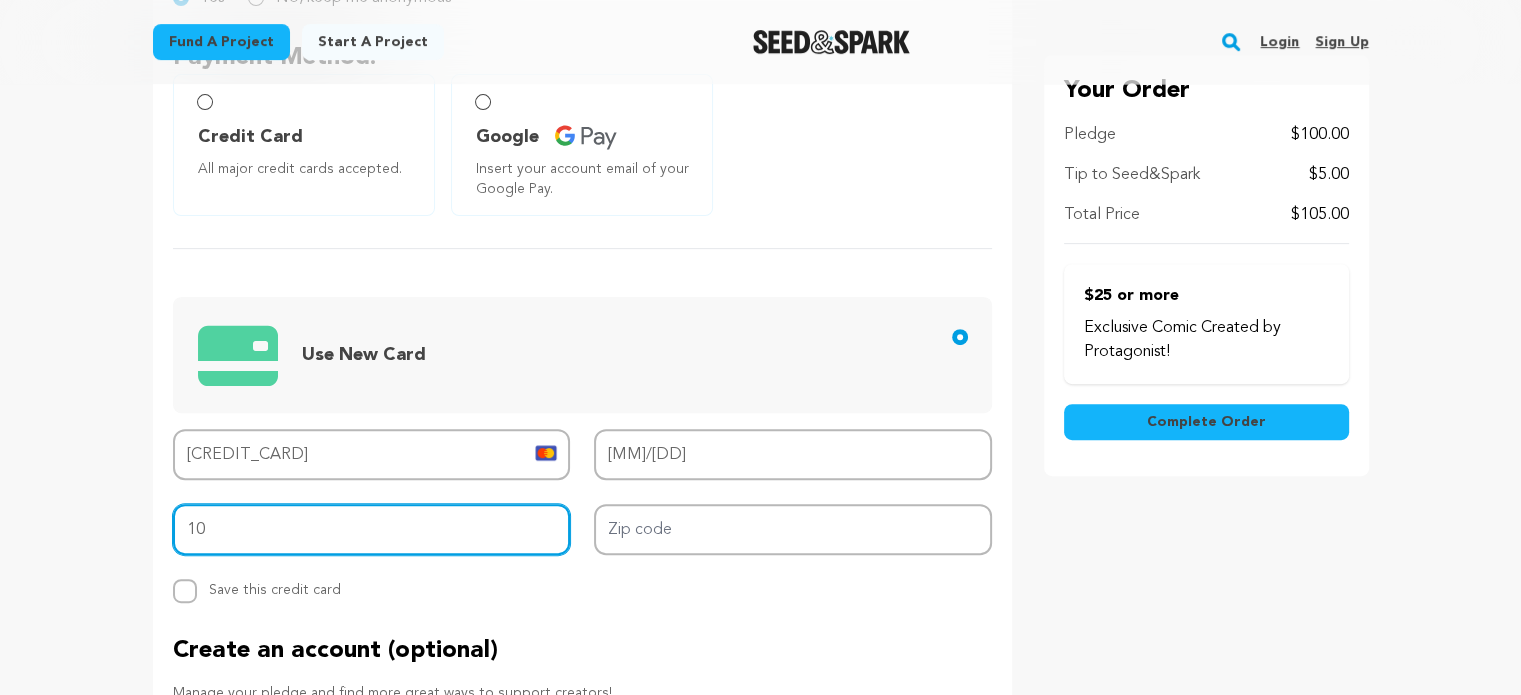 type on "103" 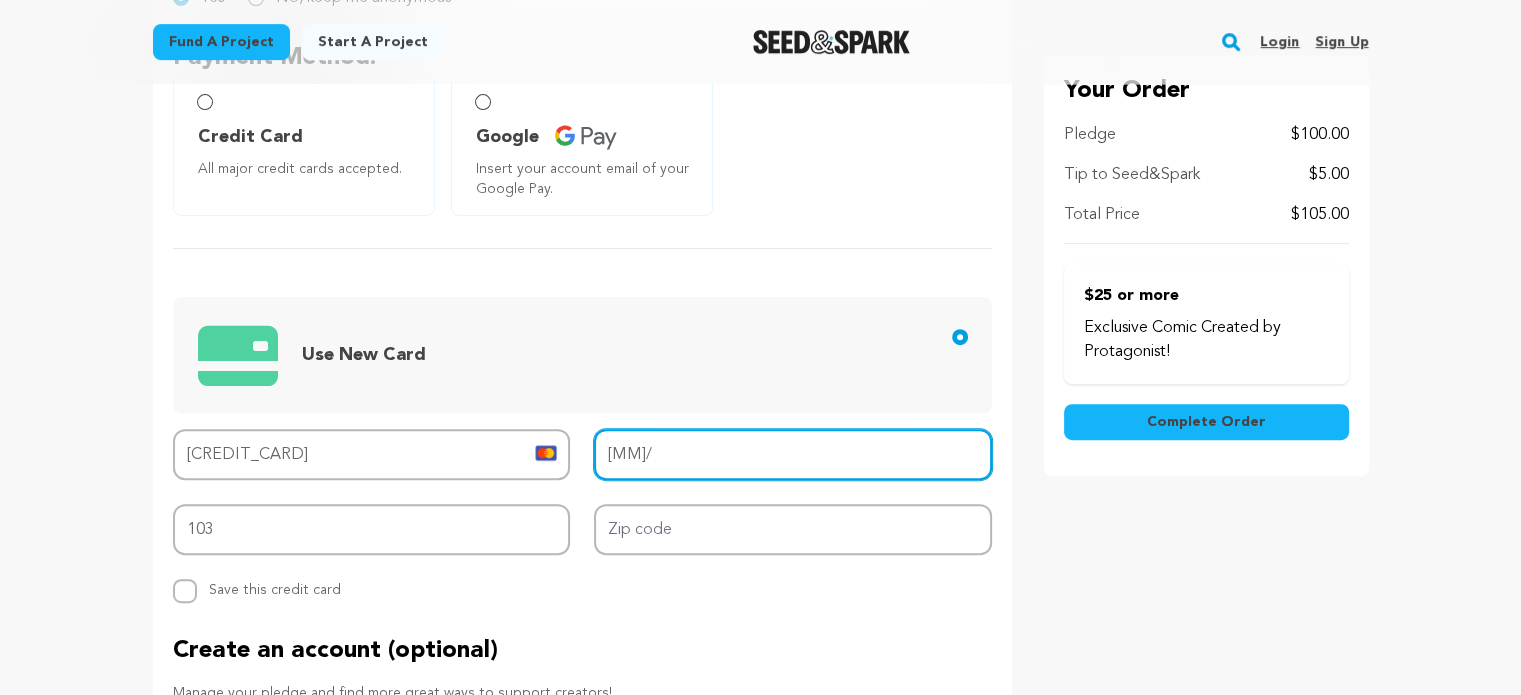 type on "08/30" 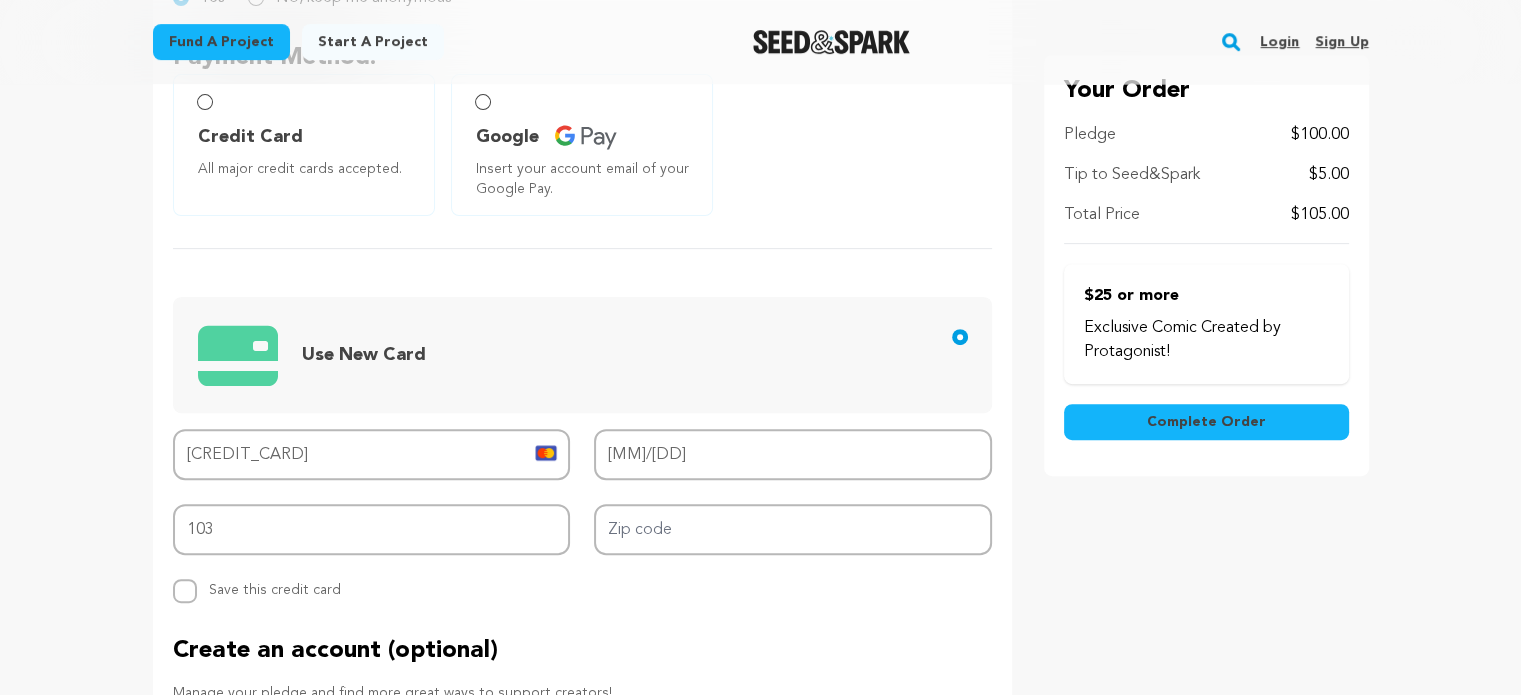 type on "5187 2502 5790 9858" 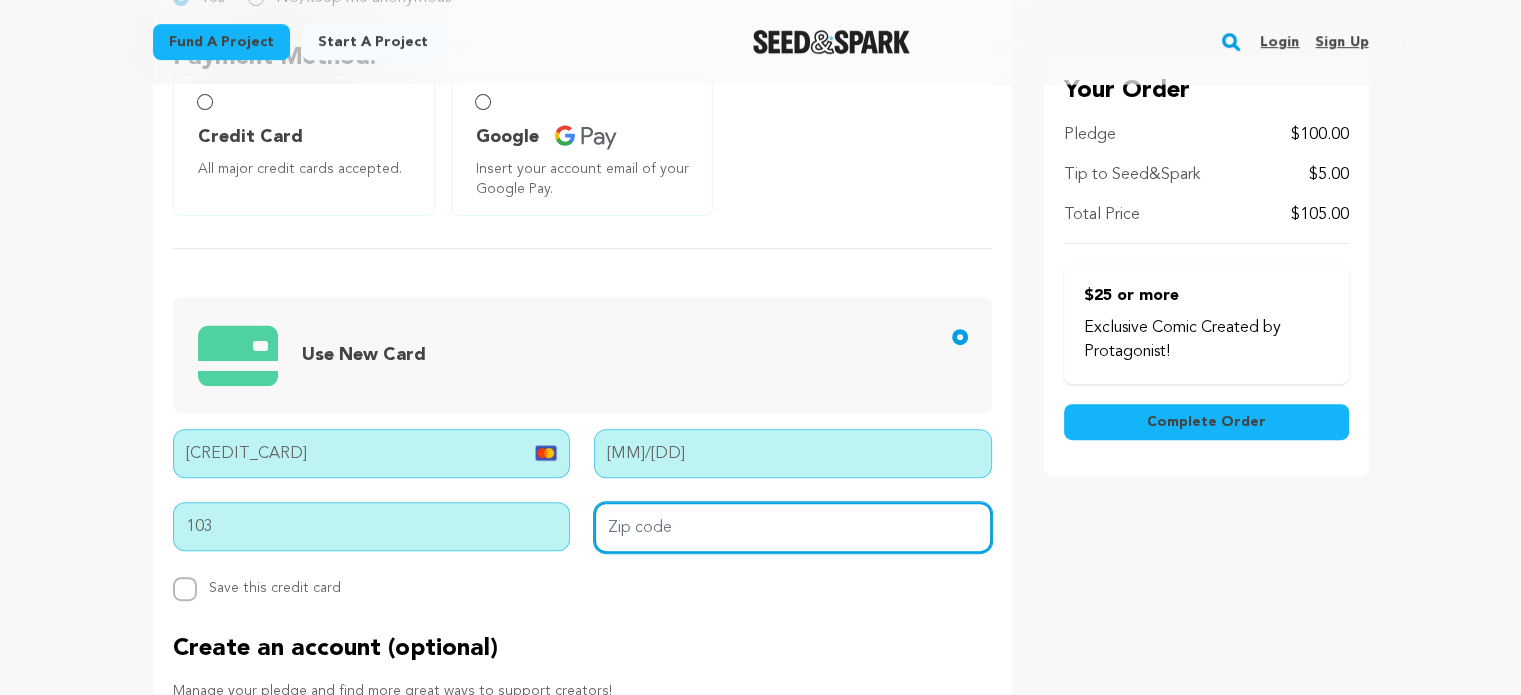 click on "Zip code" at bounding box center (793, 527) 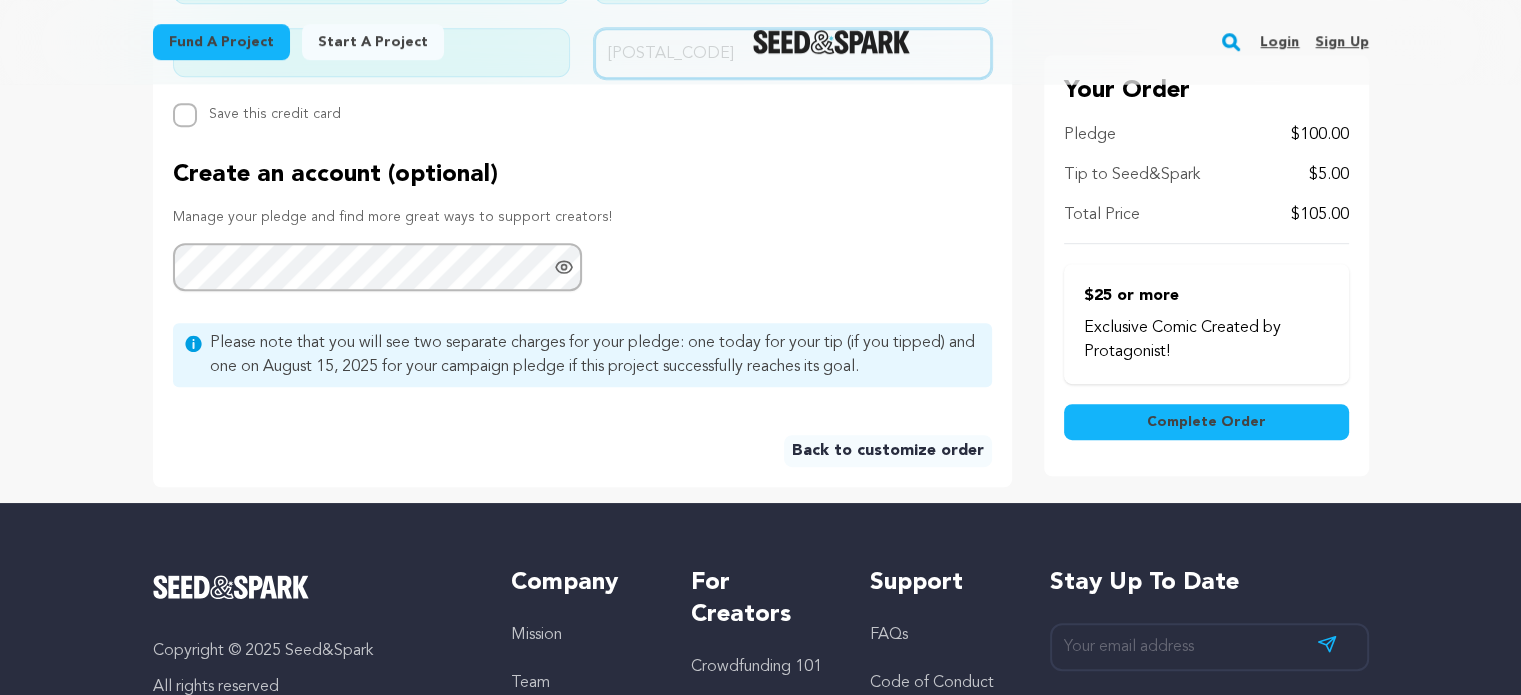 scroll, scrollTop: 1190, scrollLeft: 0, axis: vertical 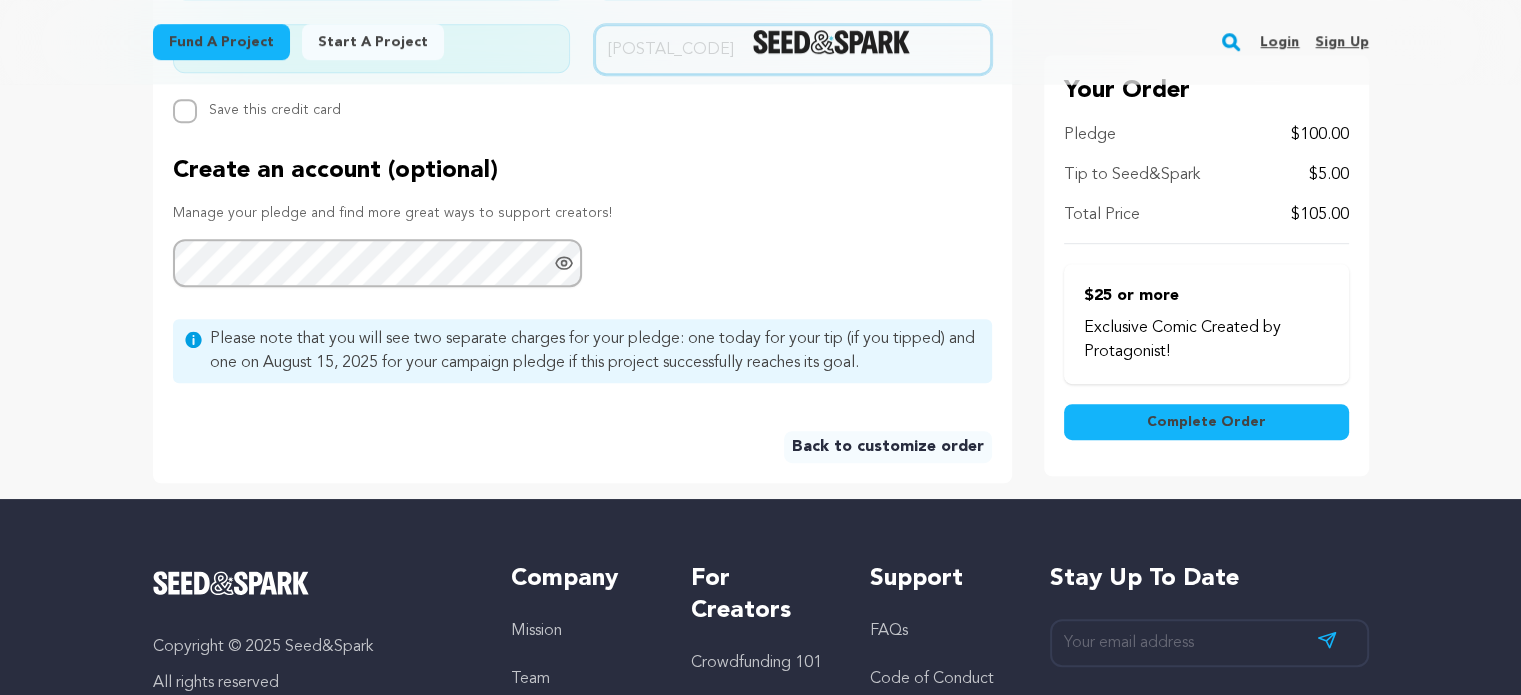 type on "05401" 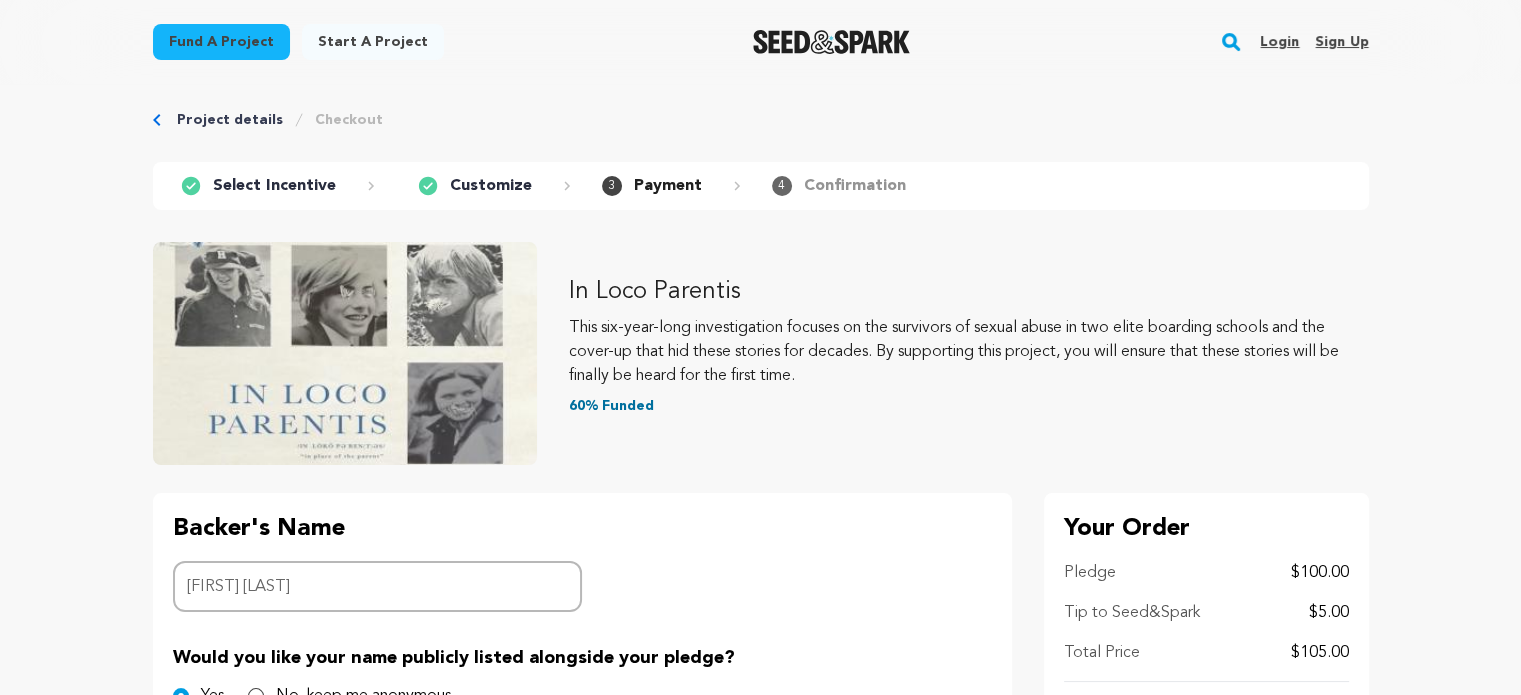 scroll, scrollTop: 0, scrollLeft: 0, axis: both 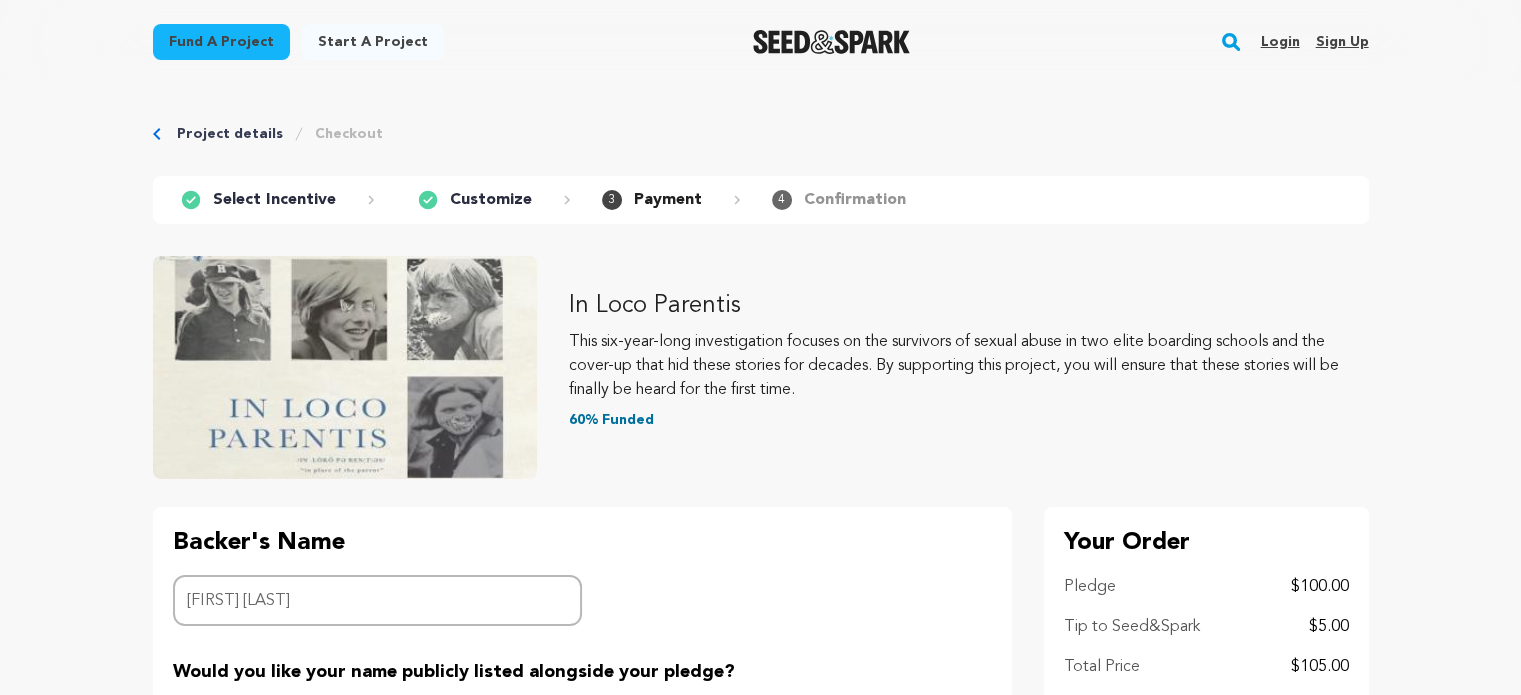click on "Select Incentive" at bounding box center [274, 200] 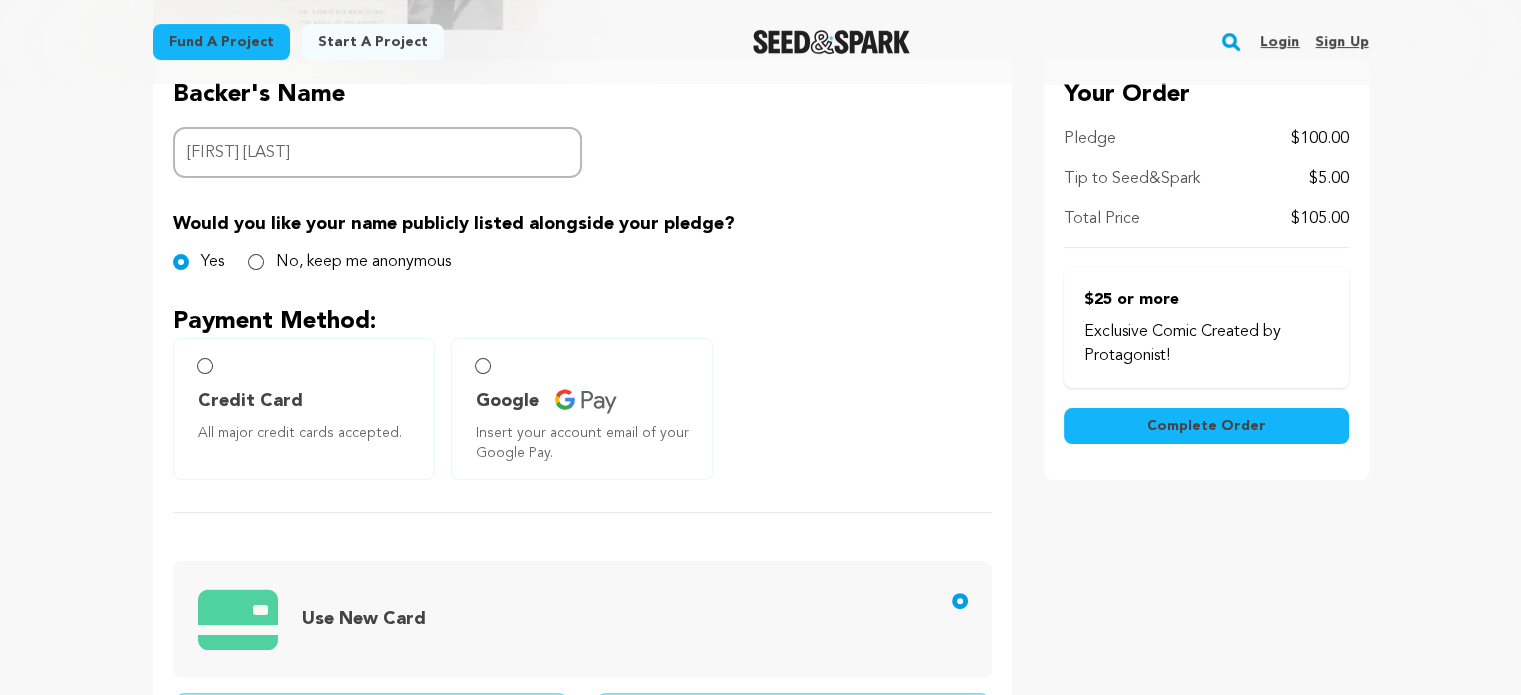 scroll, scrollTop: 451, scrollLeft: 0, axis: vertical 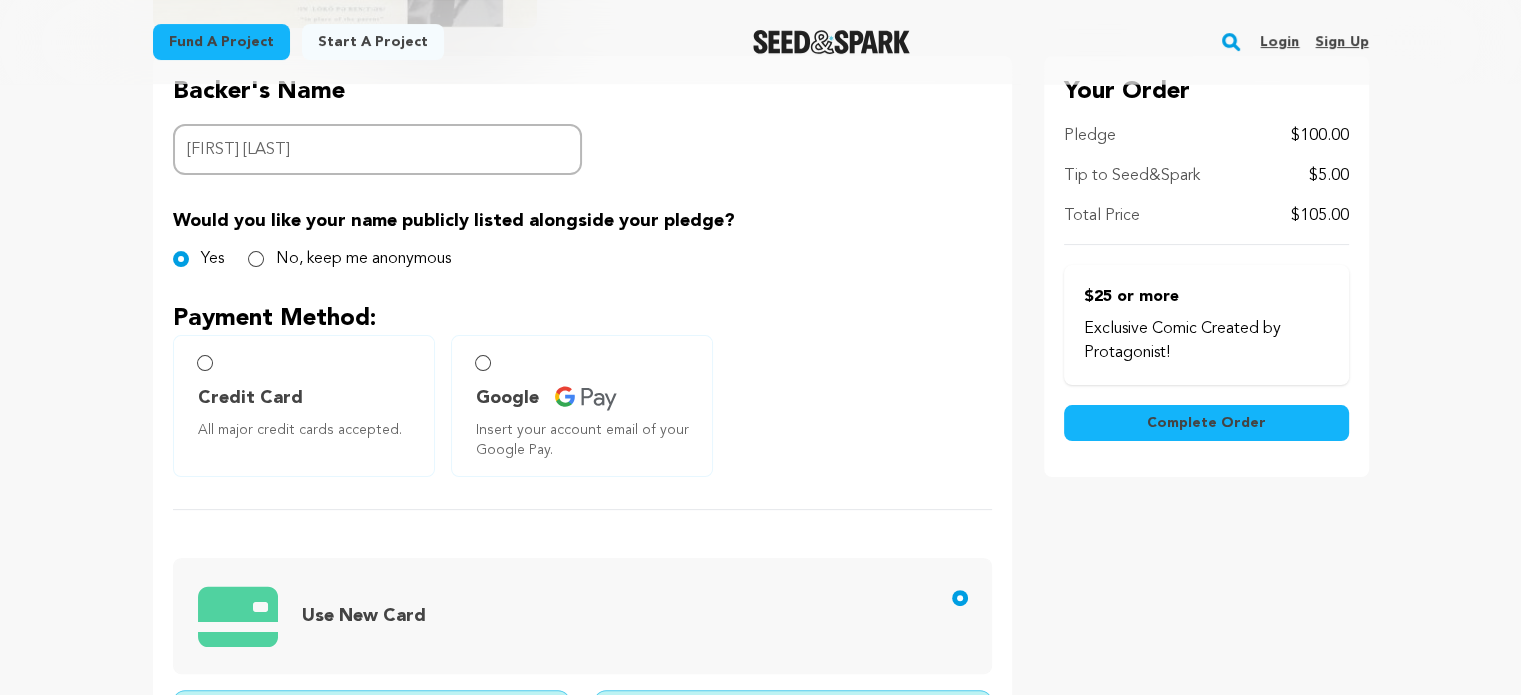click on "Exclusive Comic Created by Protagonist!" at bounding box center [1206, 341] 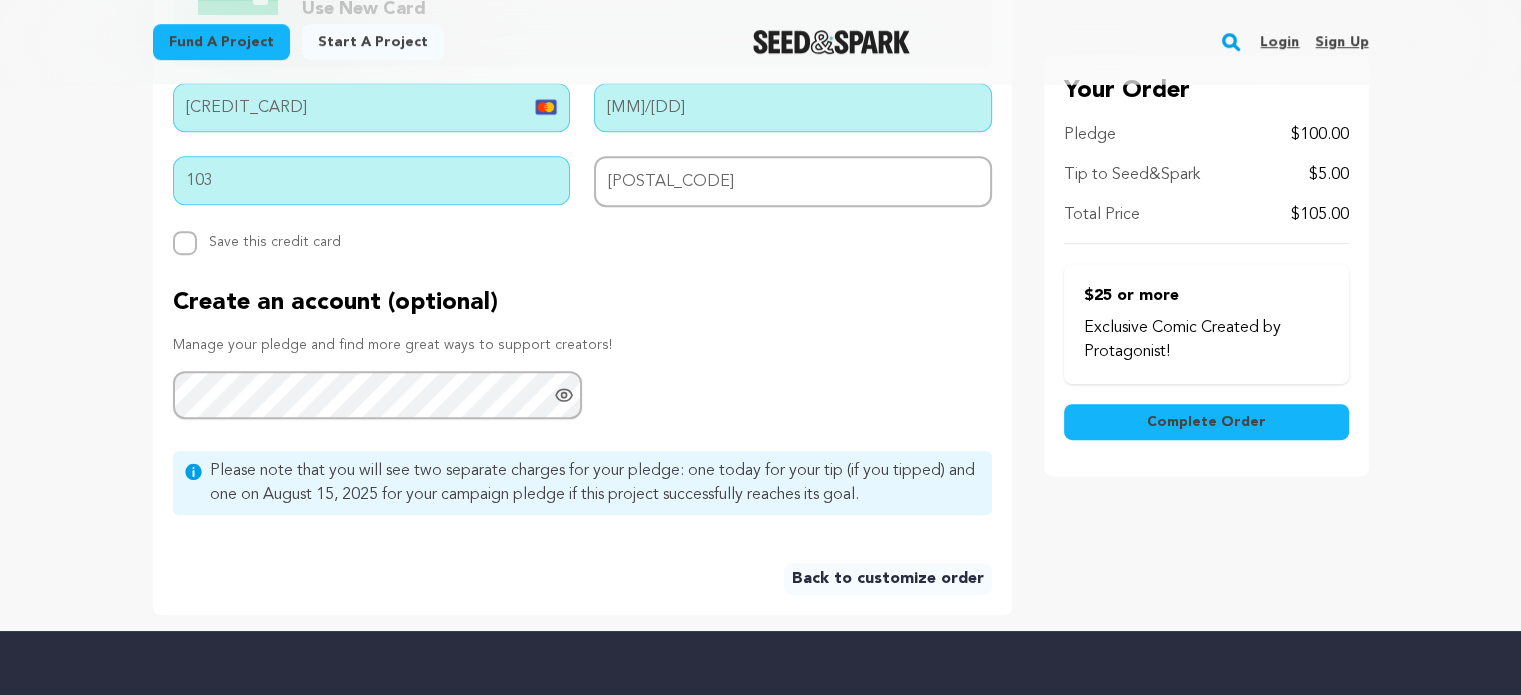 scroll, scrollTop: 1059, scrollLeft: 0, axis: vertical 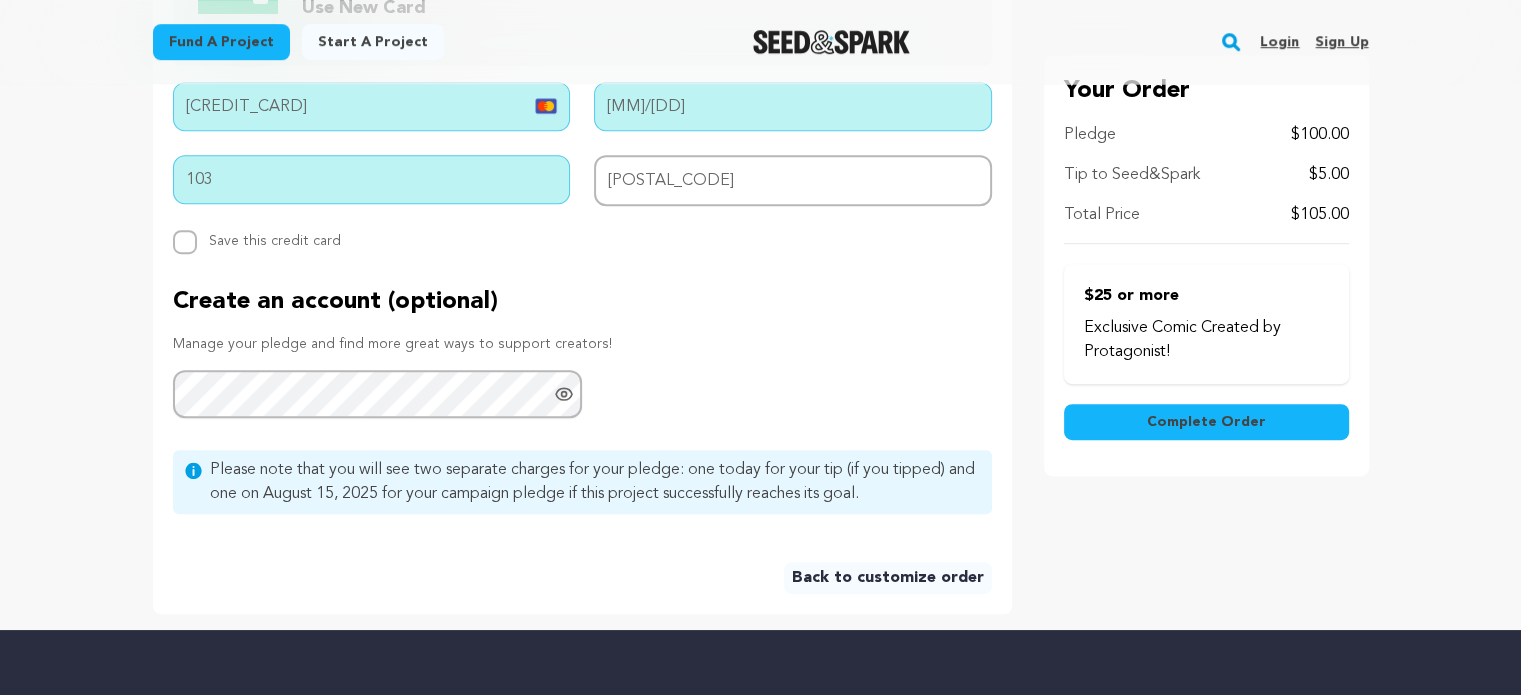 click on "Back to customize order" at bounding box center [888, 578] 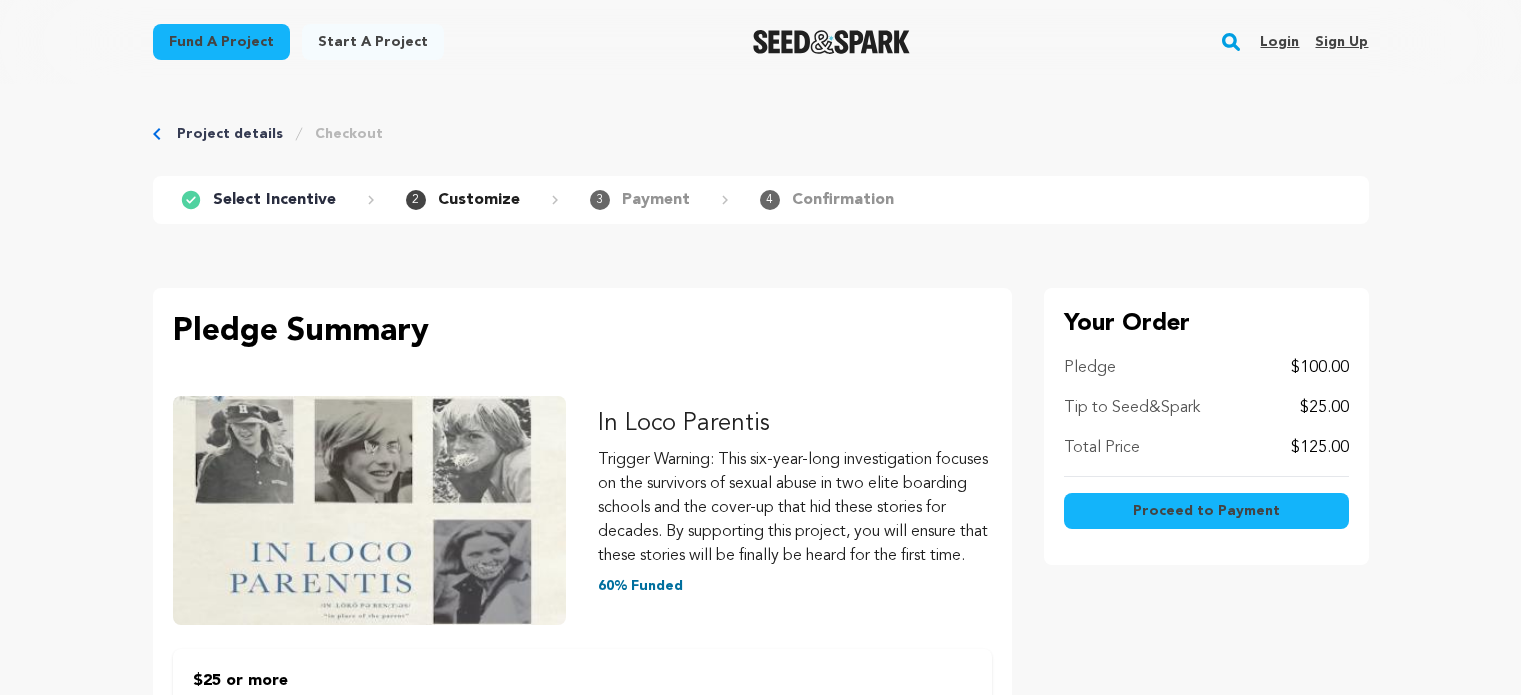 scroll, scrollTop: 0, scrollLeft: 0, axis: both 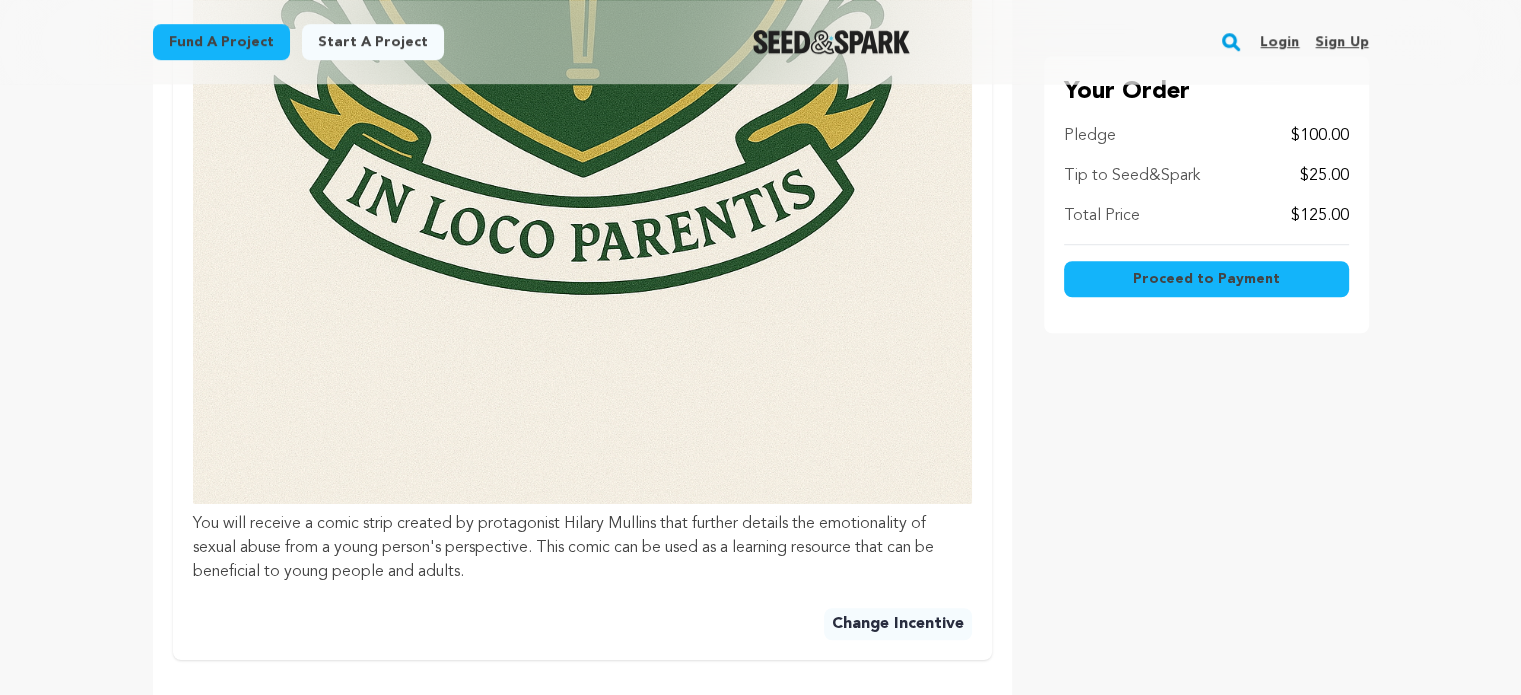 click at bounding box center [582, -81] 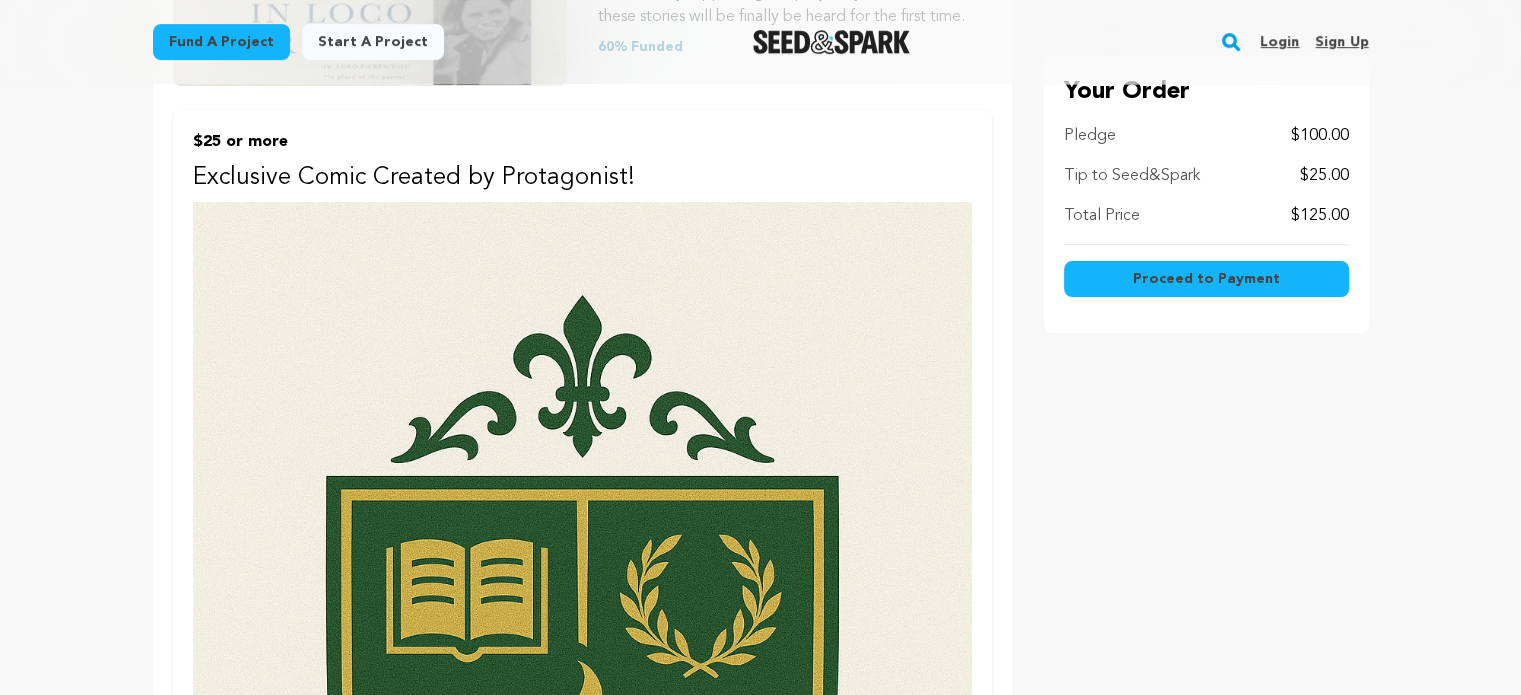 scroll, scrollTop: 508, scrollLeft: 0, axis: vertical 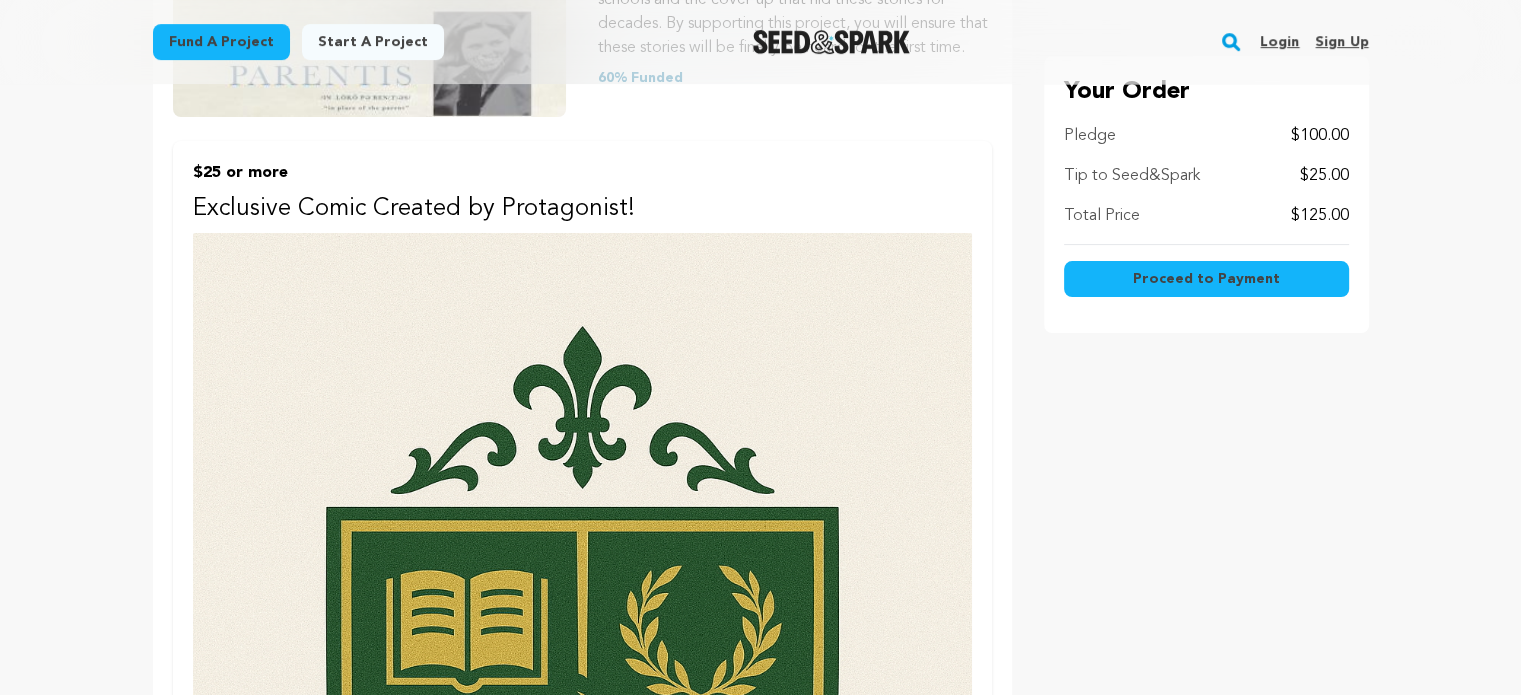 click at bounding box center [582, 817] 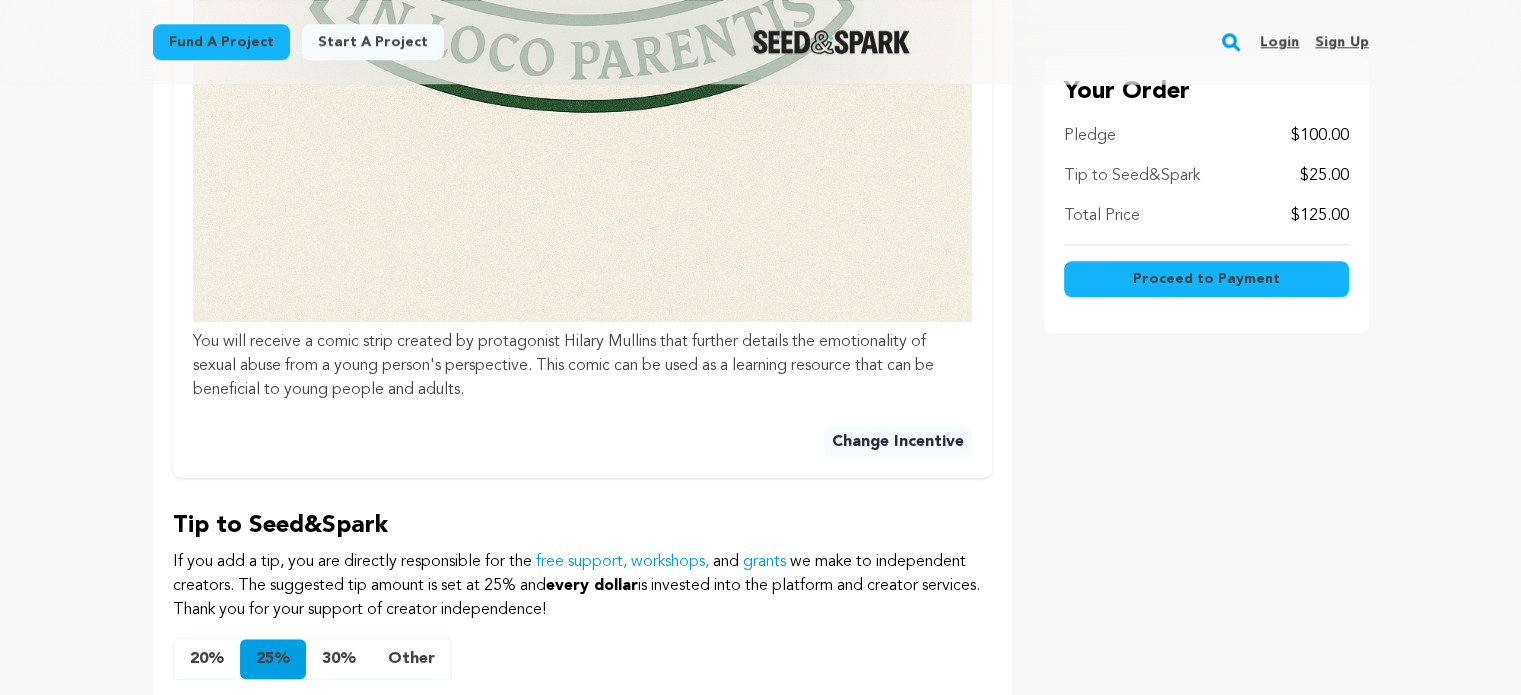 scroll, scrollTop: 1591, scrollLeft: 0, axis: vertical 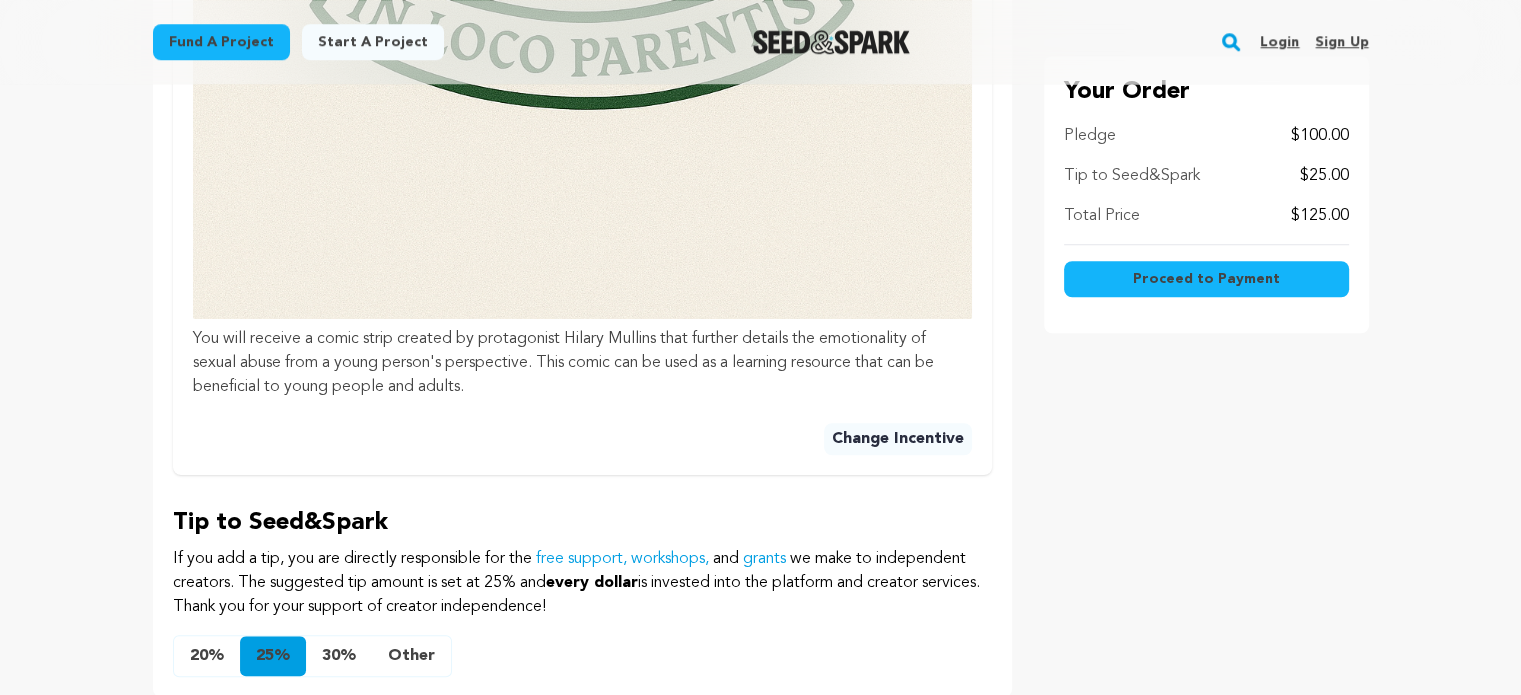 click on "Change
Incentive" at bounding box center [898, 439] 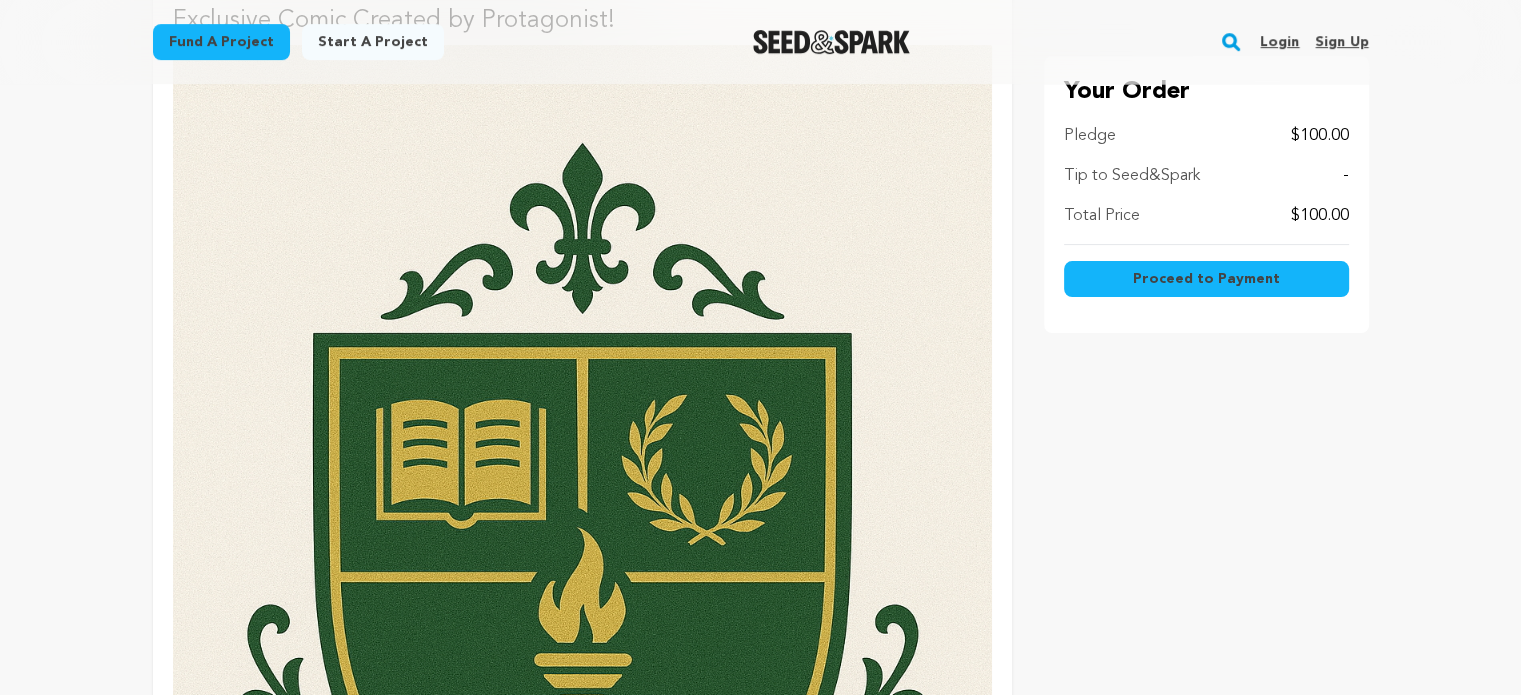 scroll, scrollTop: 0, scrollLeft: 0, axis: both 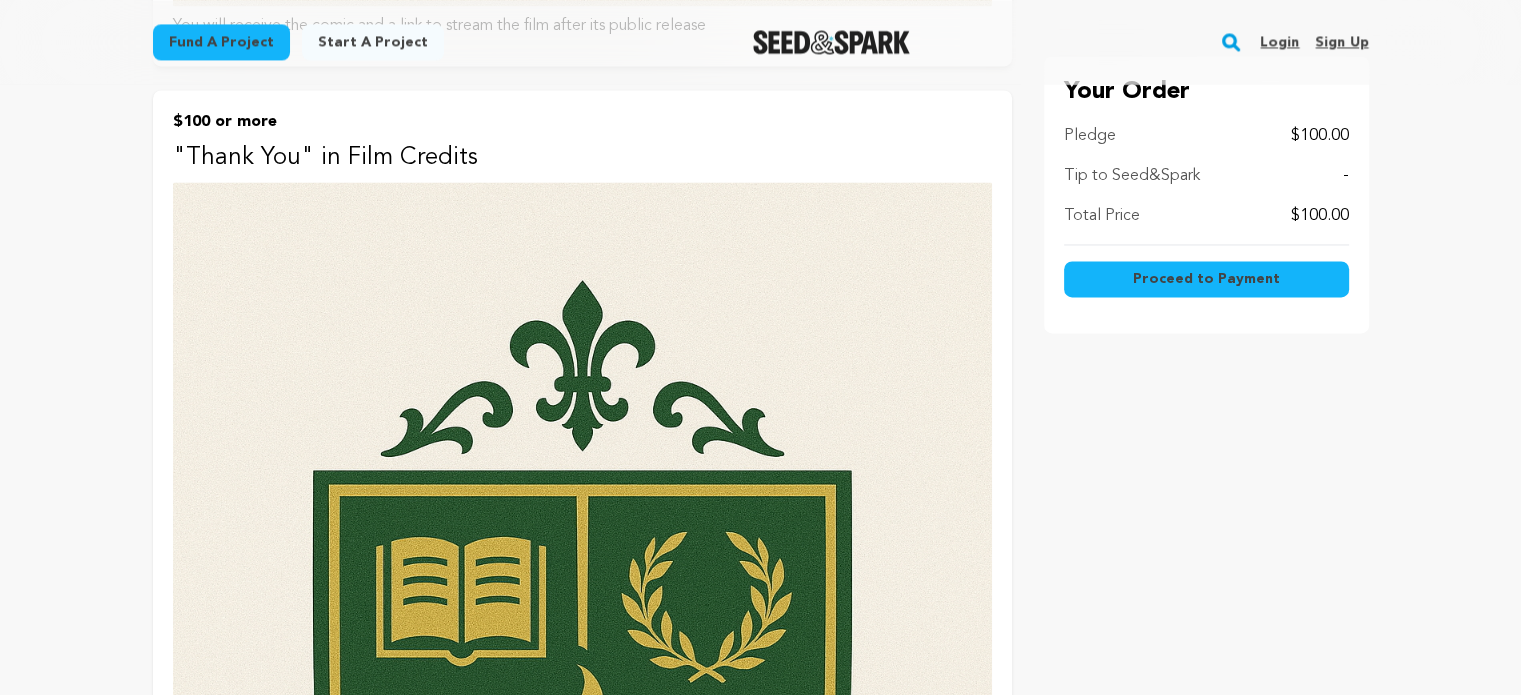 click at bounding box center (582, 796) 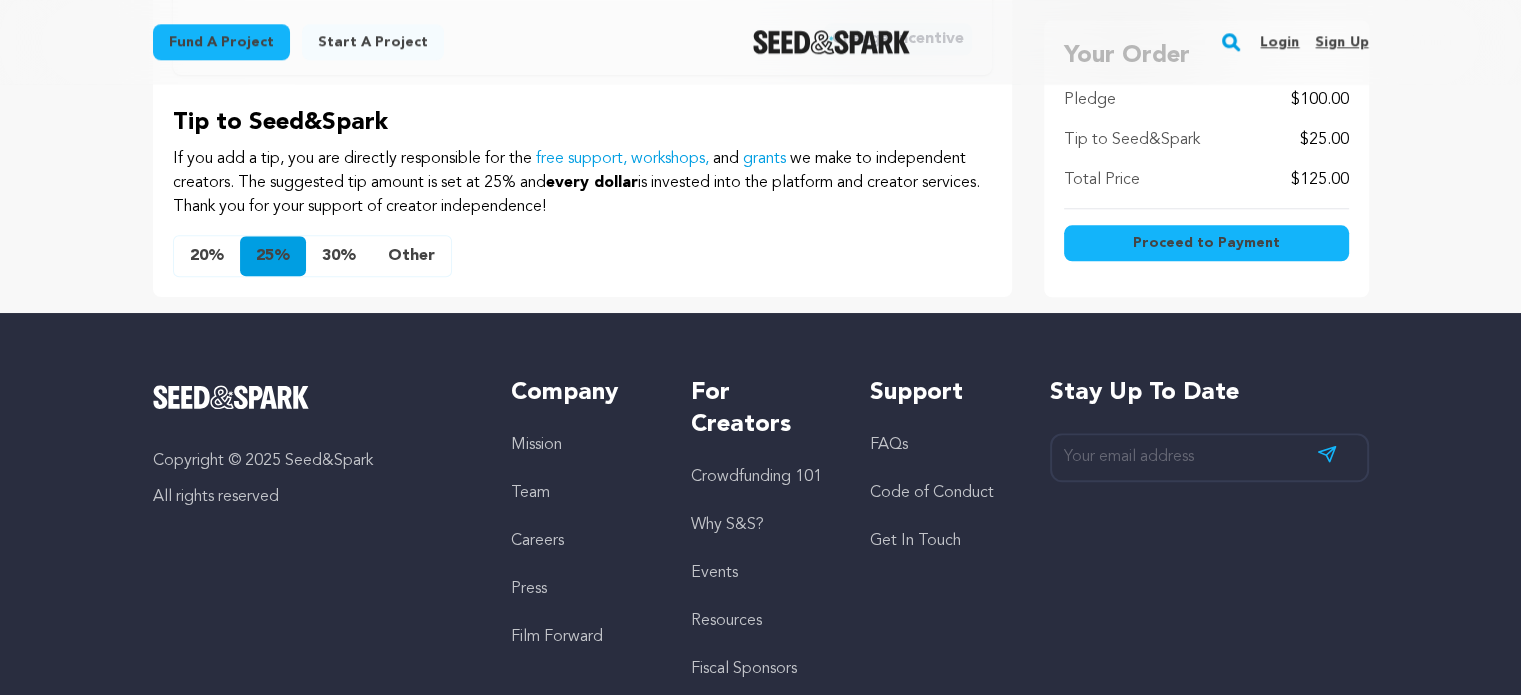 scroll, scrollTop: 1944, scrollLeft: 0, axis: vertical 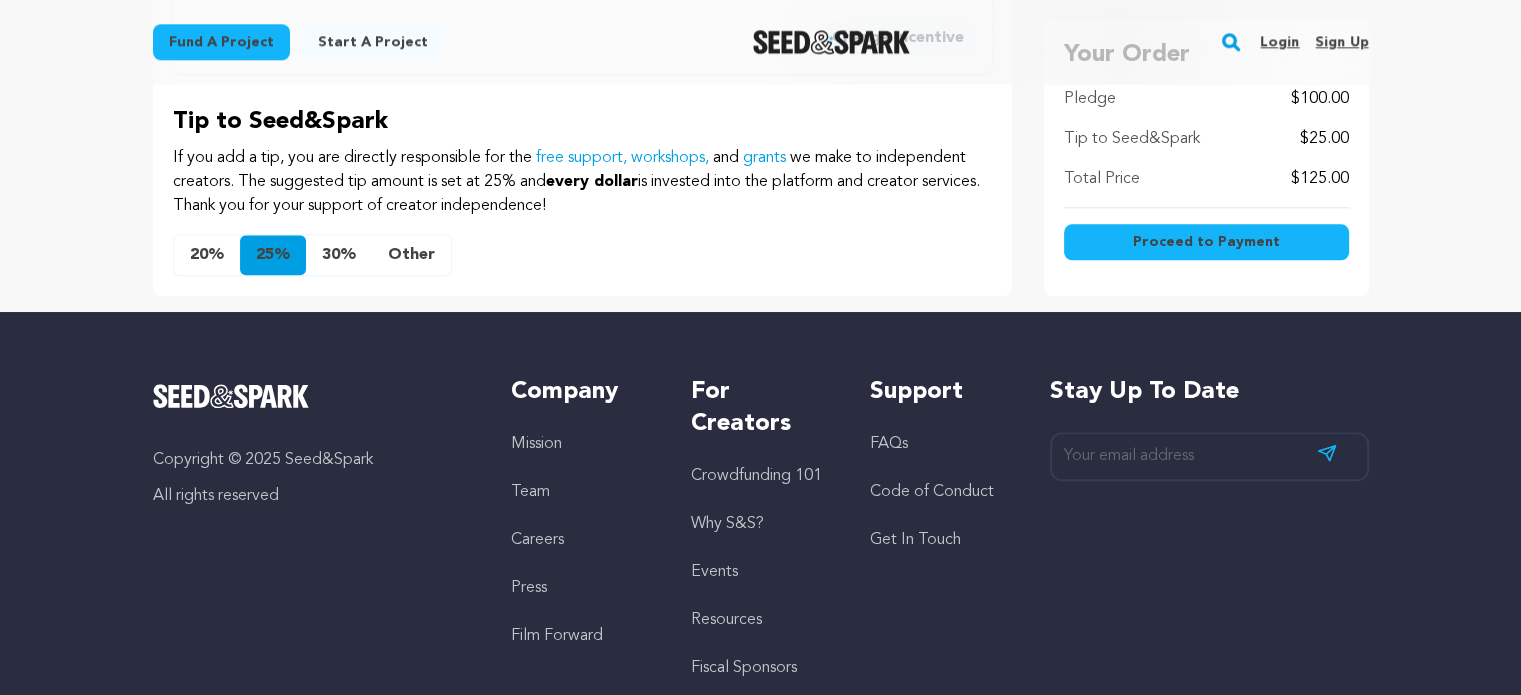 click on "Other" at bounding box center (411, 255) 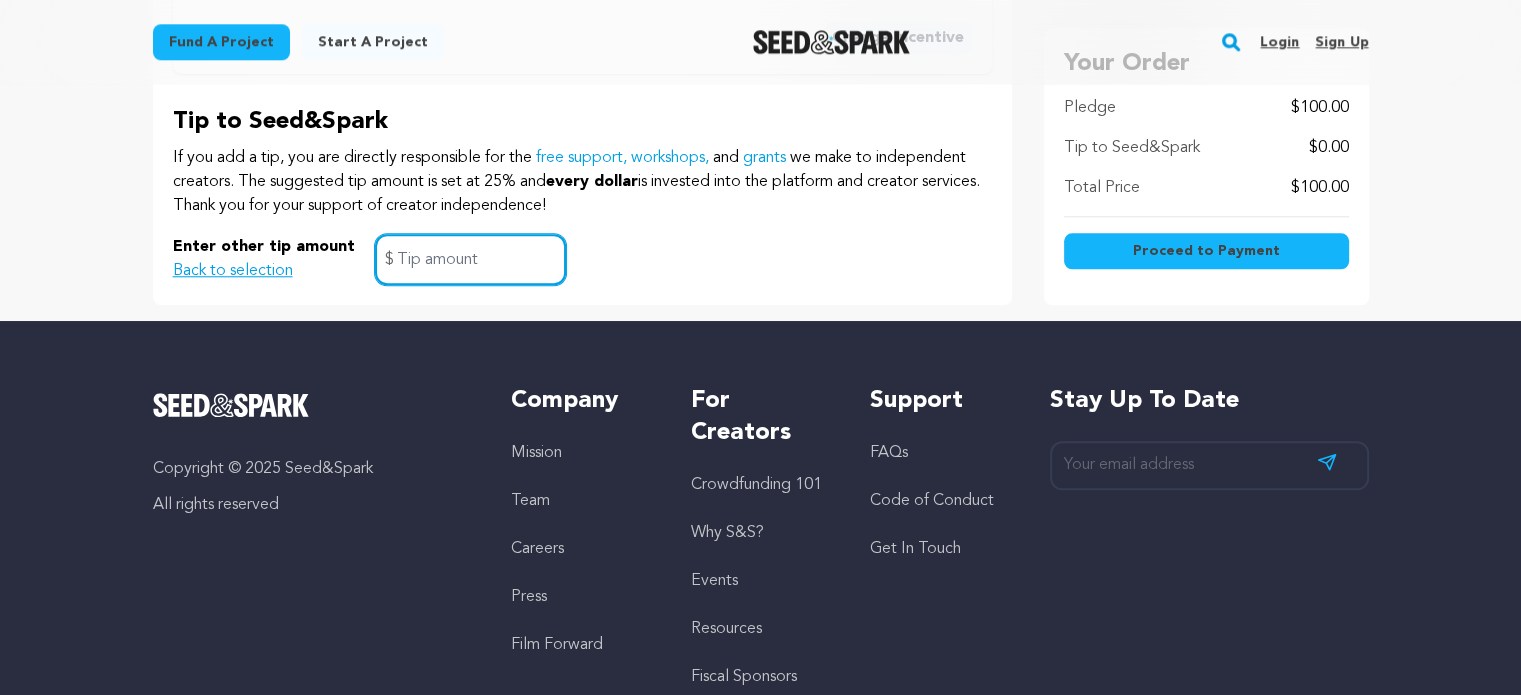 click at bounding box center [470, 259] 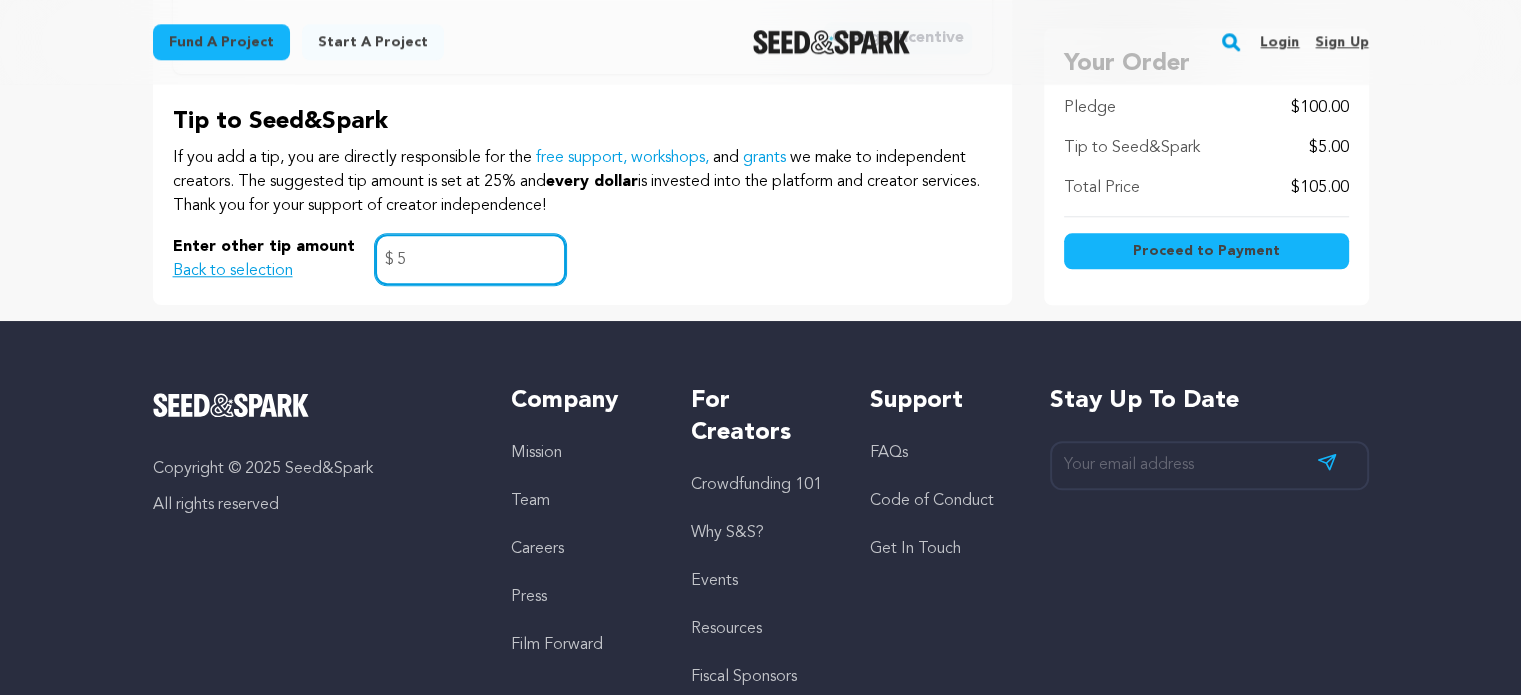 type on "5" 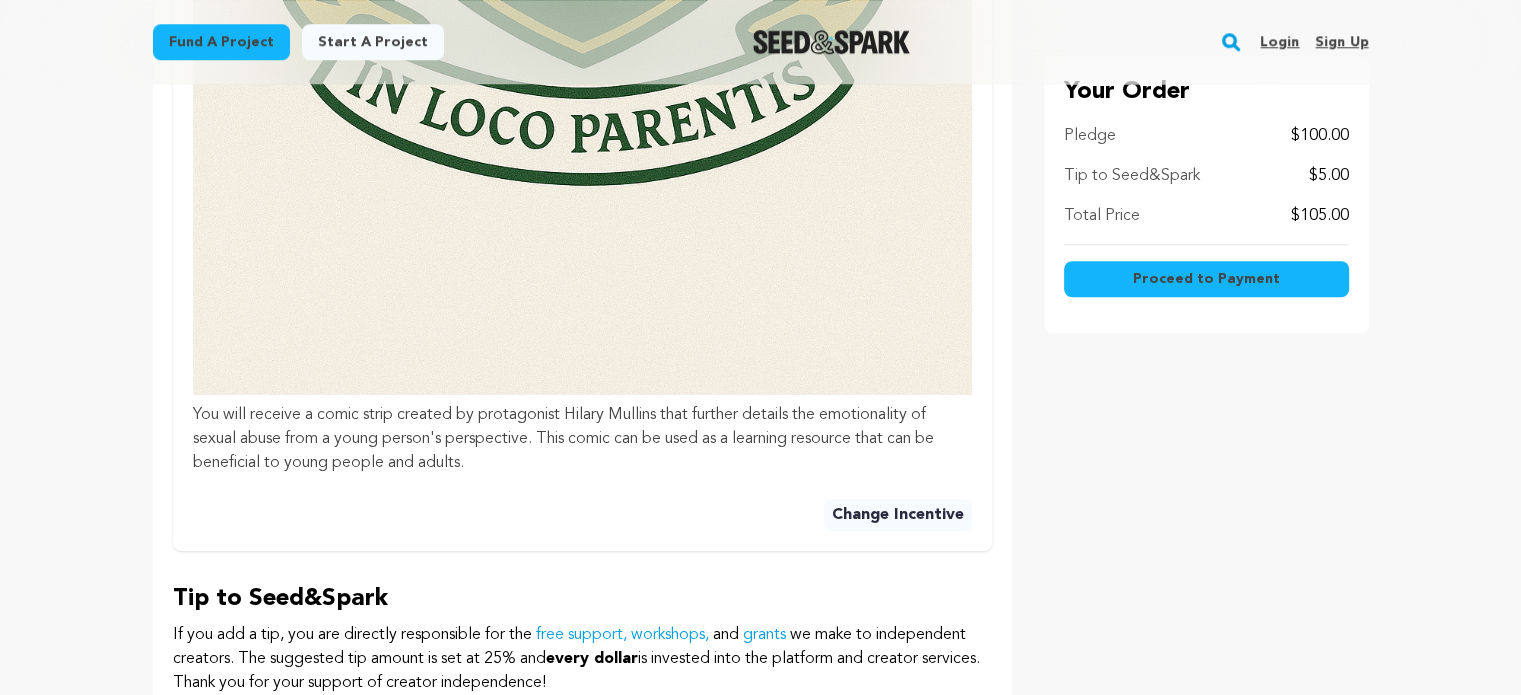 scroll, scrollTop: 1627, scrollLeft: 0, axis: vertical 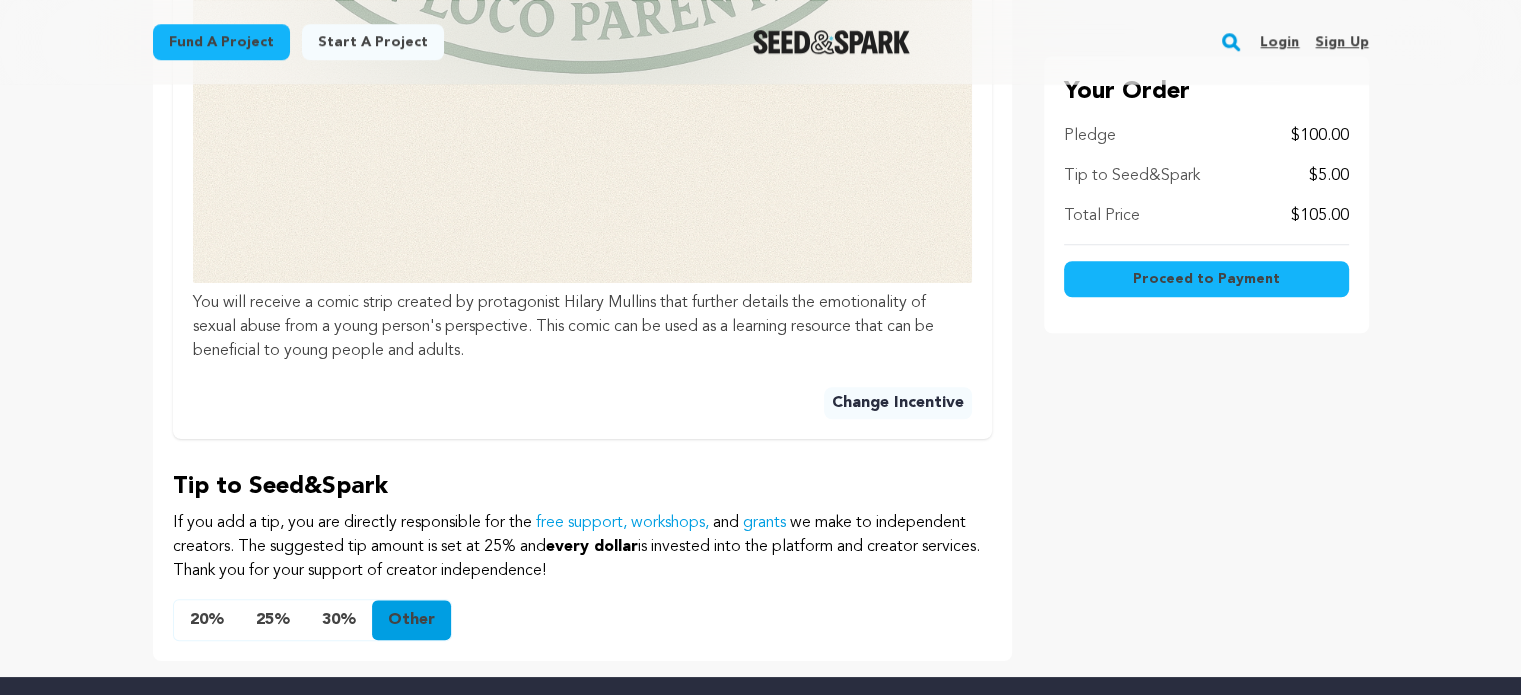 click on "Change
Incentive" at bounding box center (898, 403) 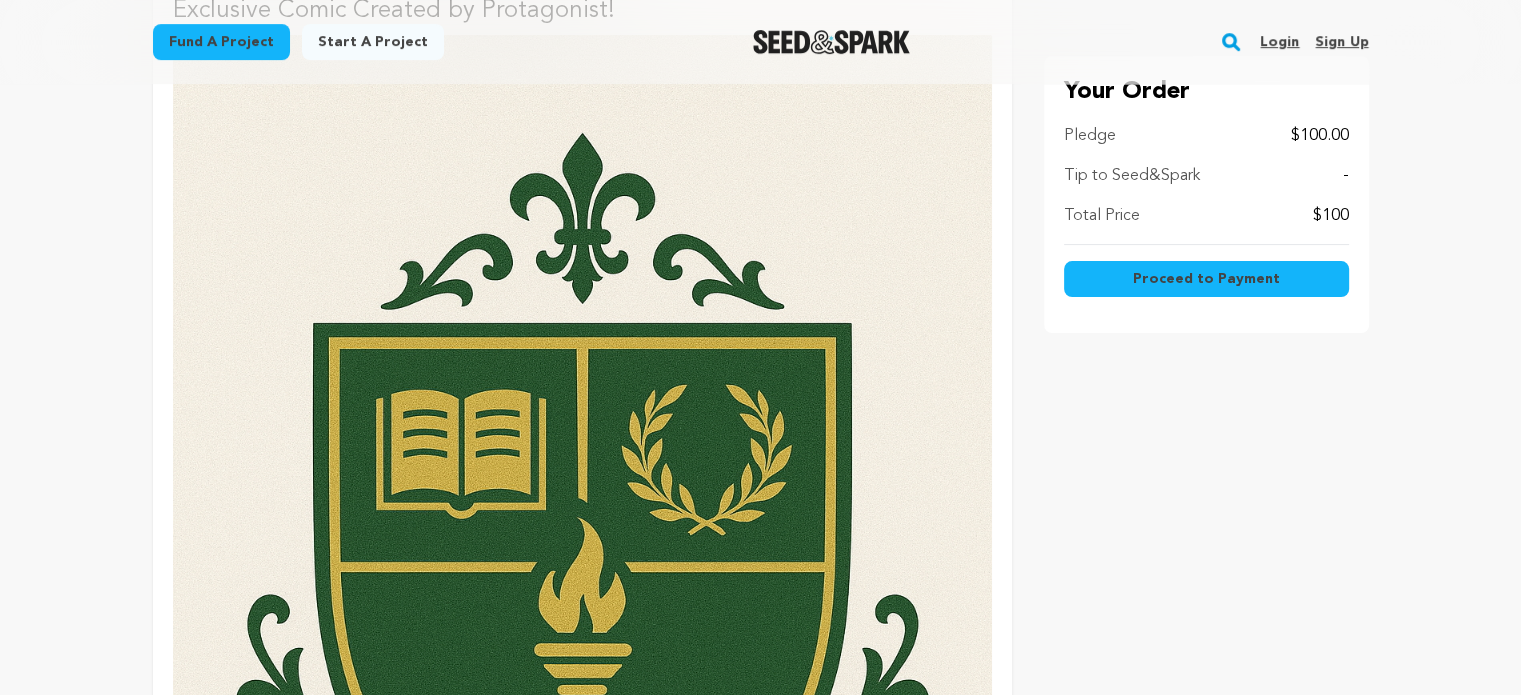 scroll, scrollTop: 0, scrollLeft: 0, axis: both 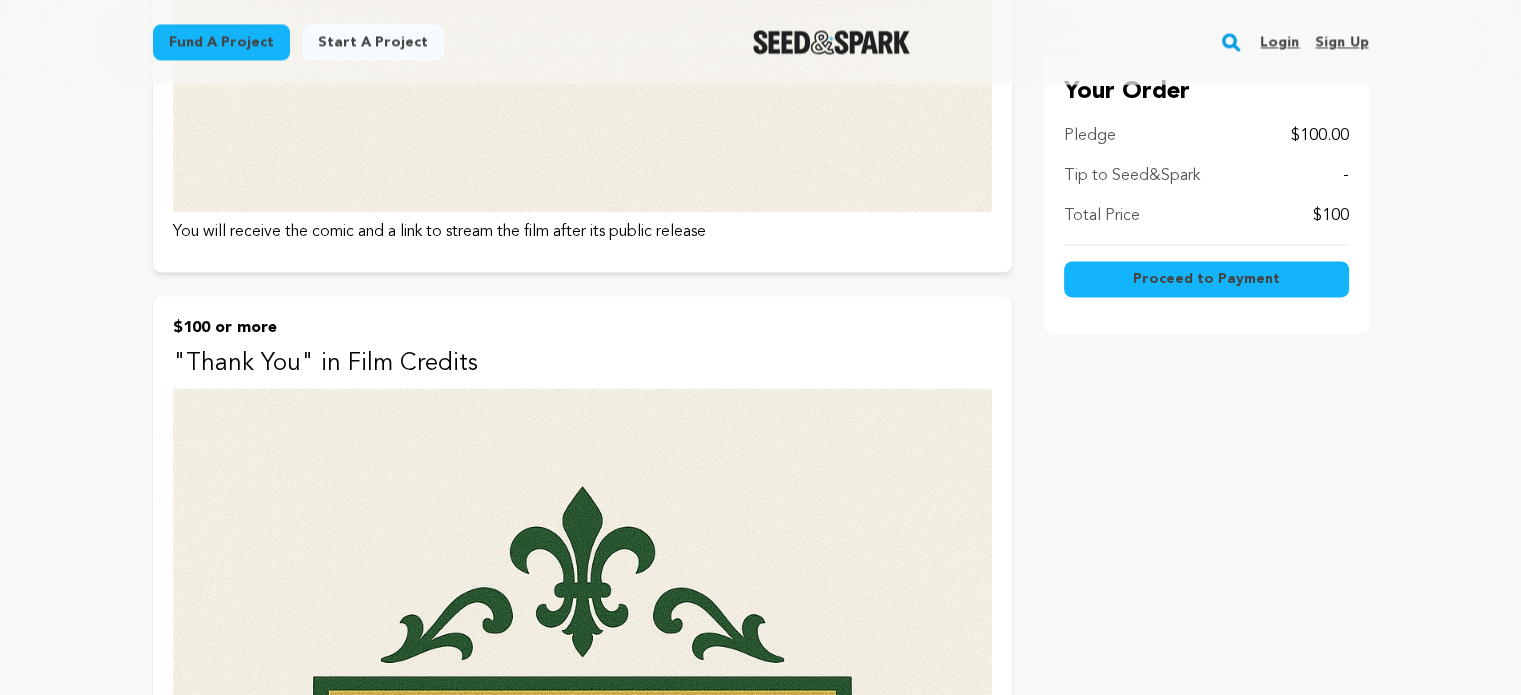 click on ""Thank You" in Film Credits" at bounding box center [582, 364] 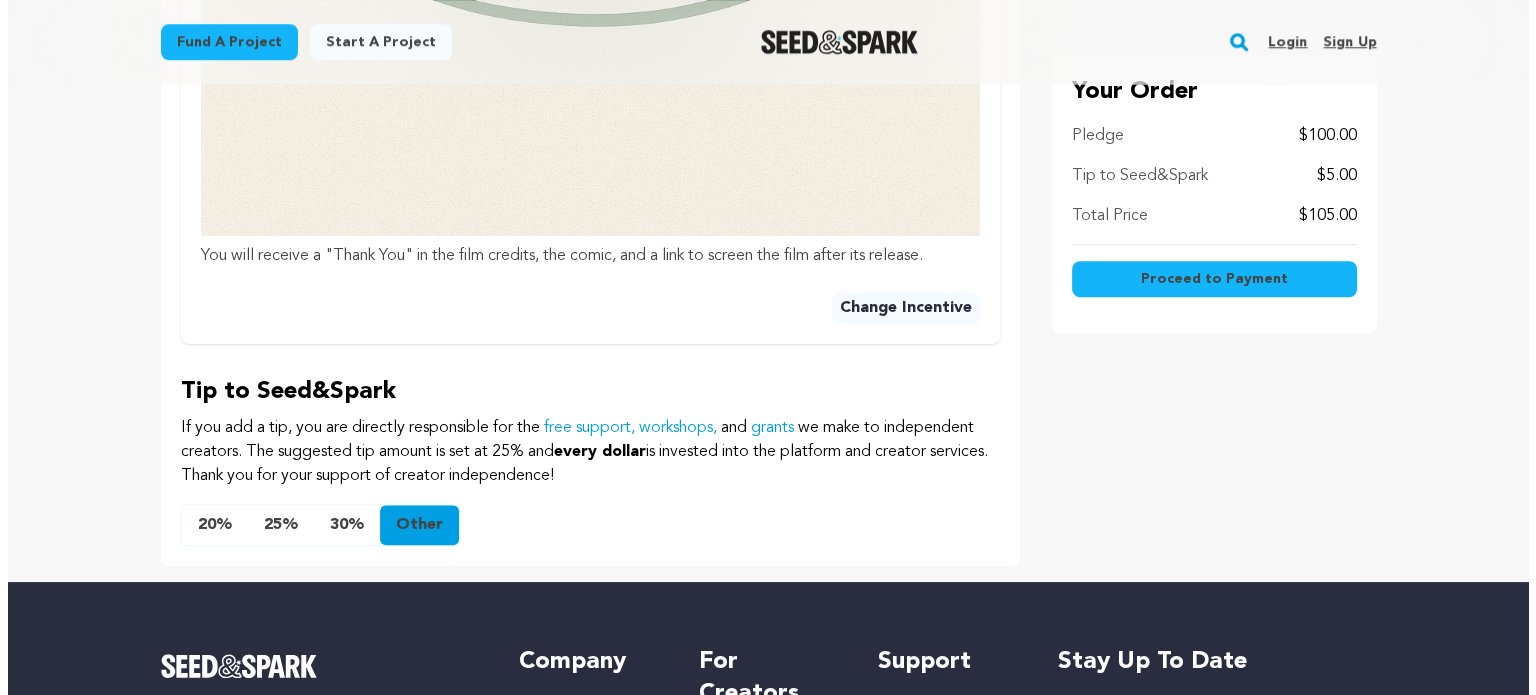 scroll, scrollTop: 1684, scrollLeft: 0, axis: vertical 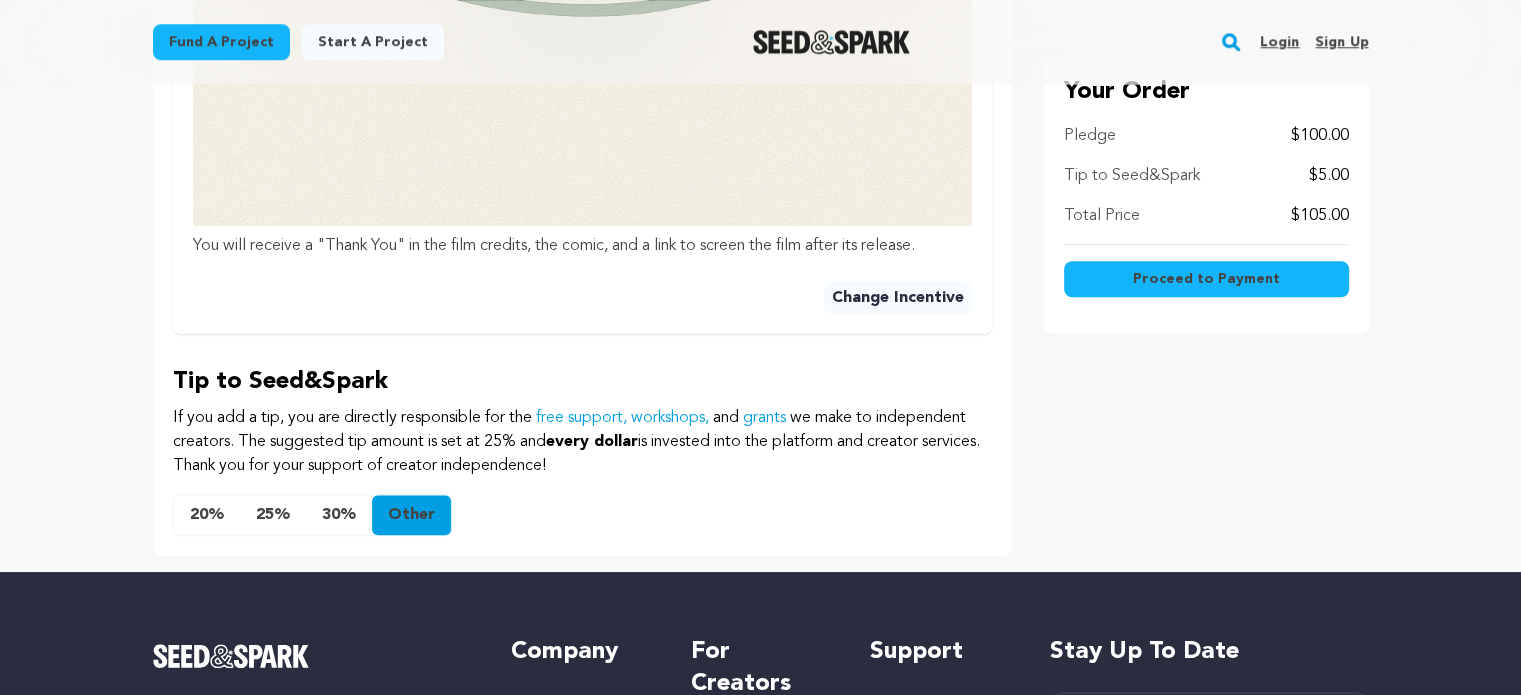 click on "Proceed to Payment" at bounding box center (1206, 279) 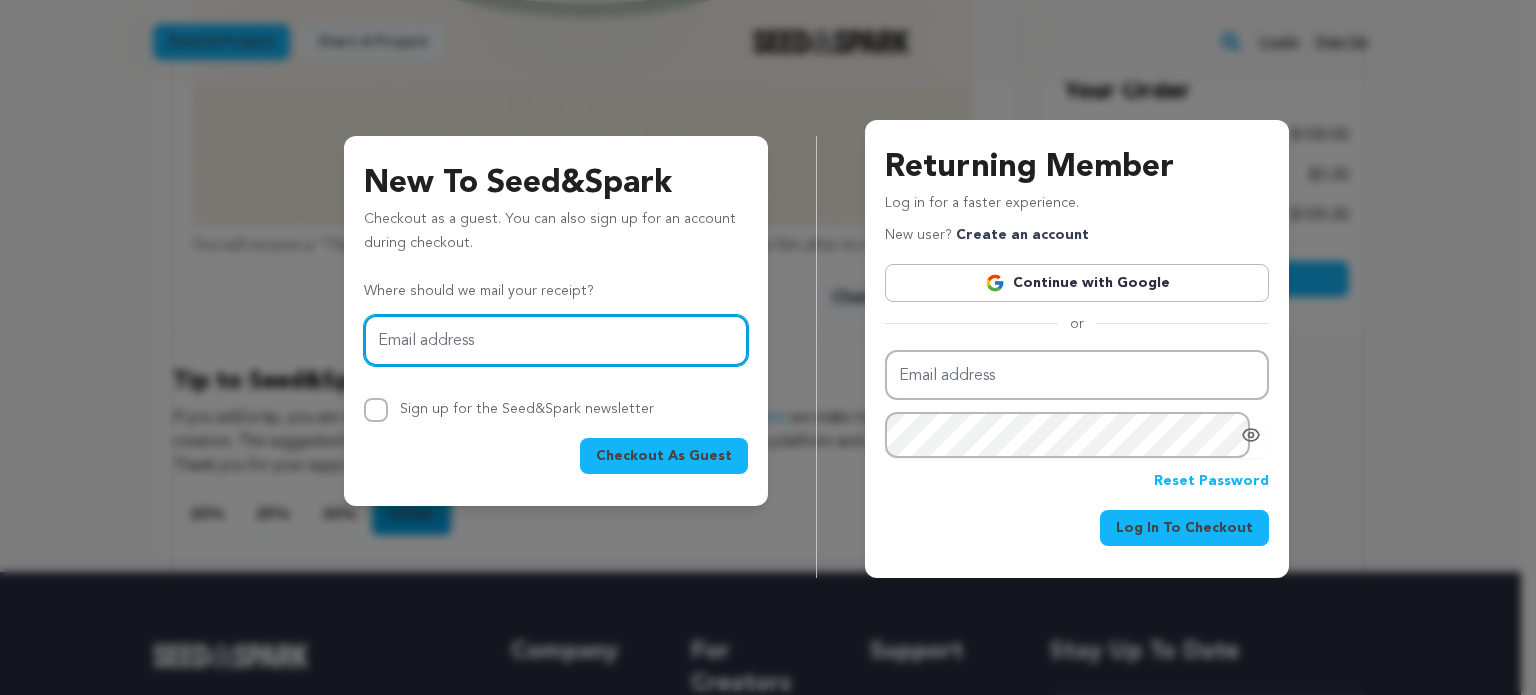 click on "Email address" at bounding box center (556, 340) 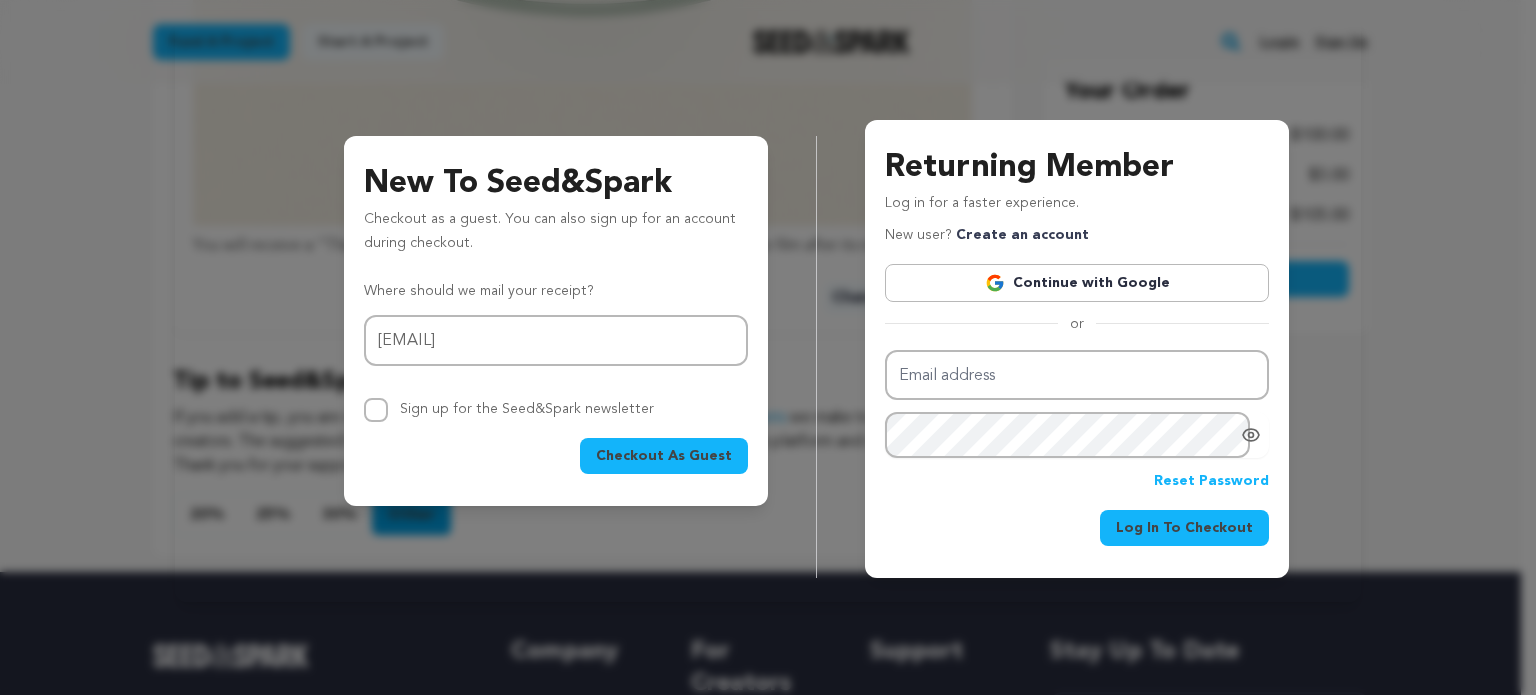 click on "Checkout As Guest" at bounding box center [664, 456] 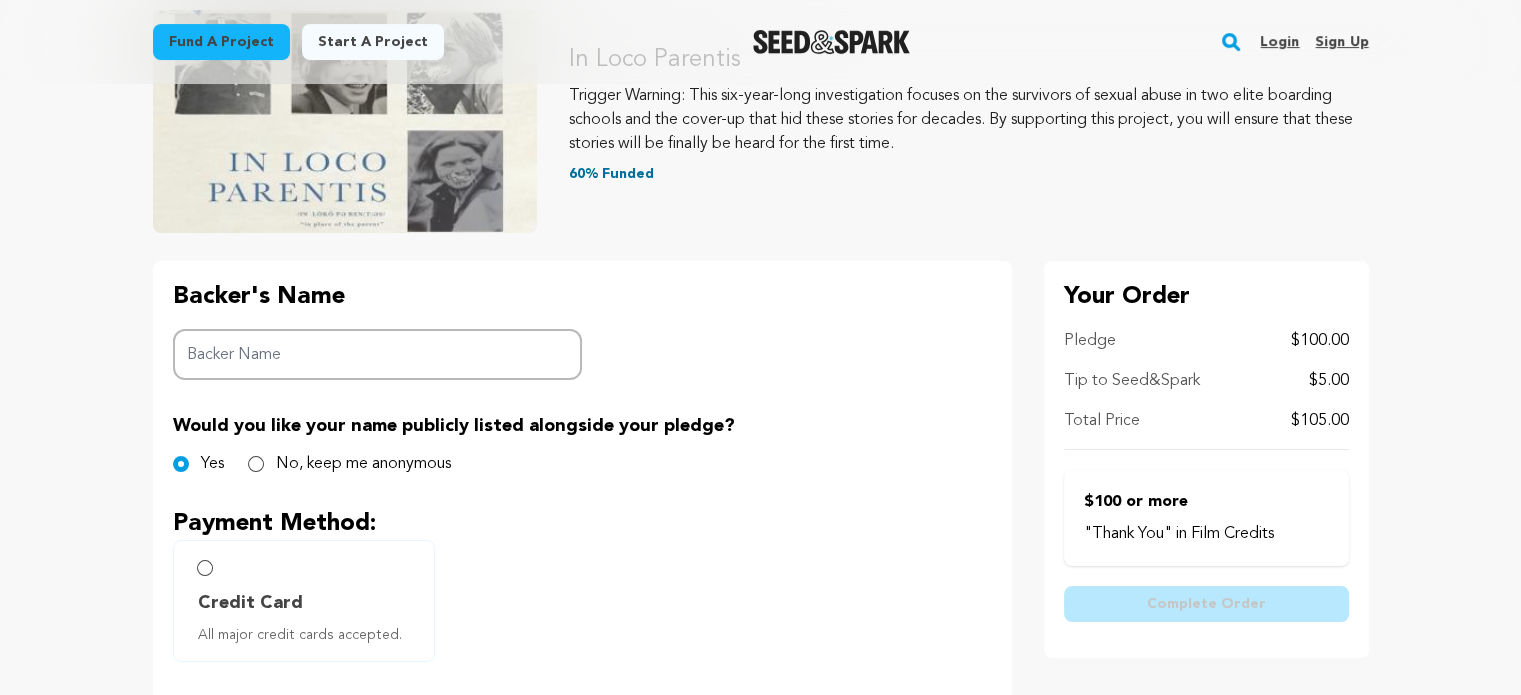 scroll, scrollTop: 248, scrollLeft: 0, axis: vertical 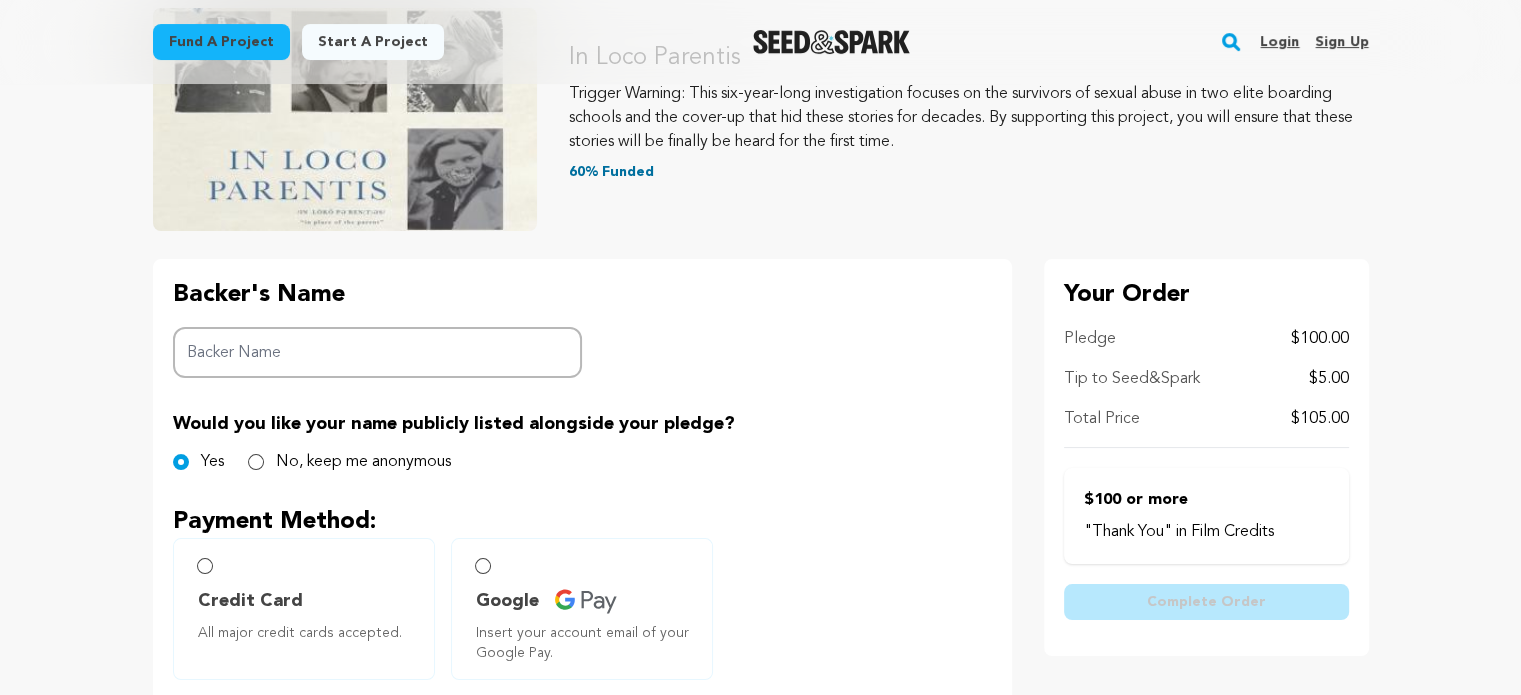 click on "Backer Name" at bounding box center [378, 352] 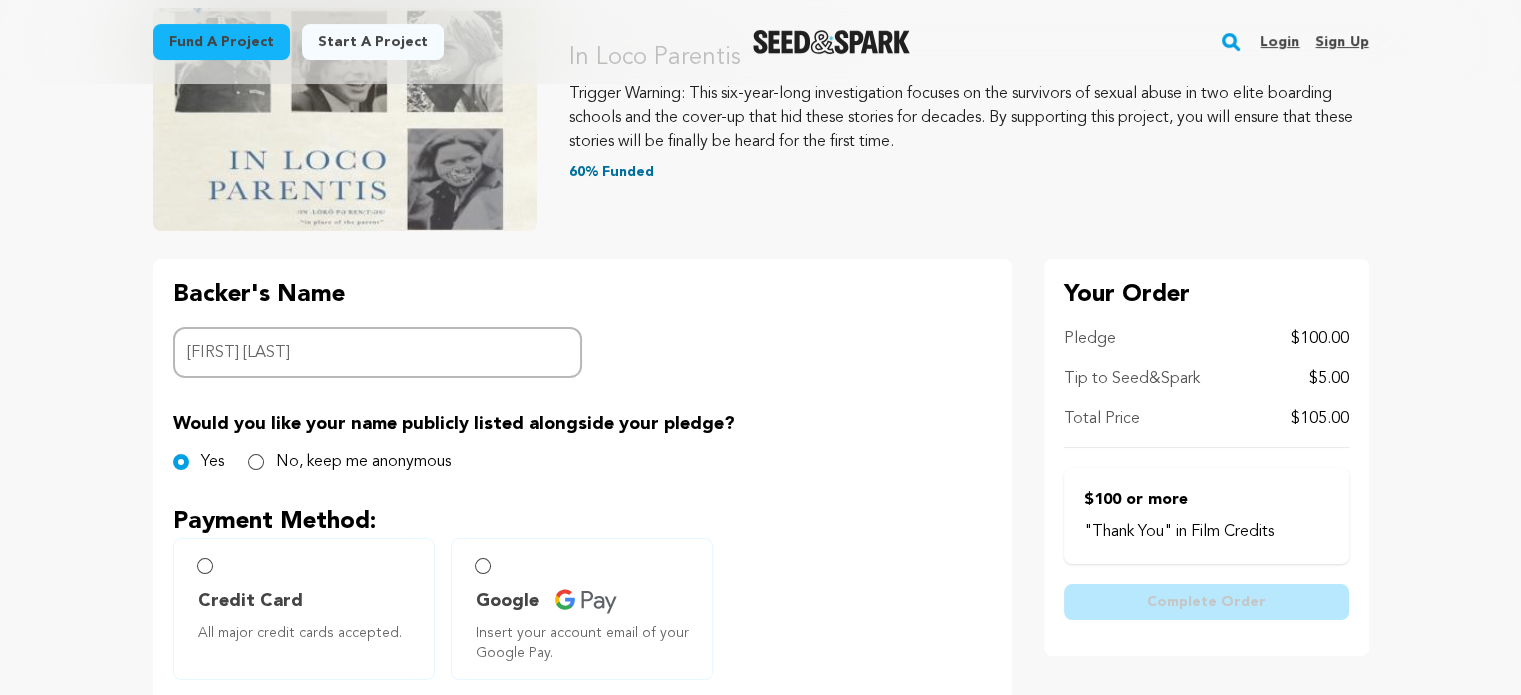 type on "[FIRST] [LAST]" 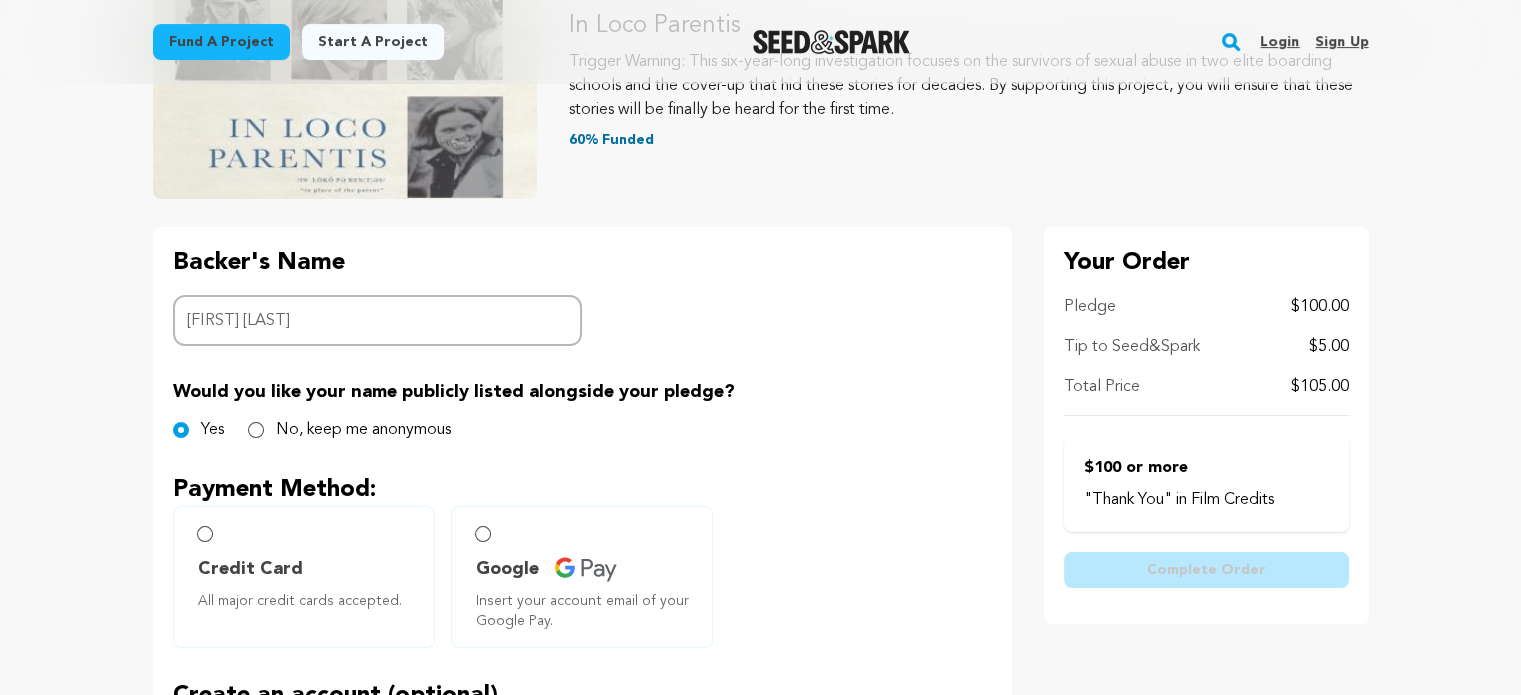 scroll, scrollTop: 288, scrollLeft: 0, axis: vertical 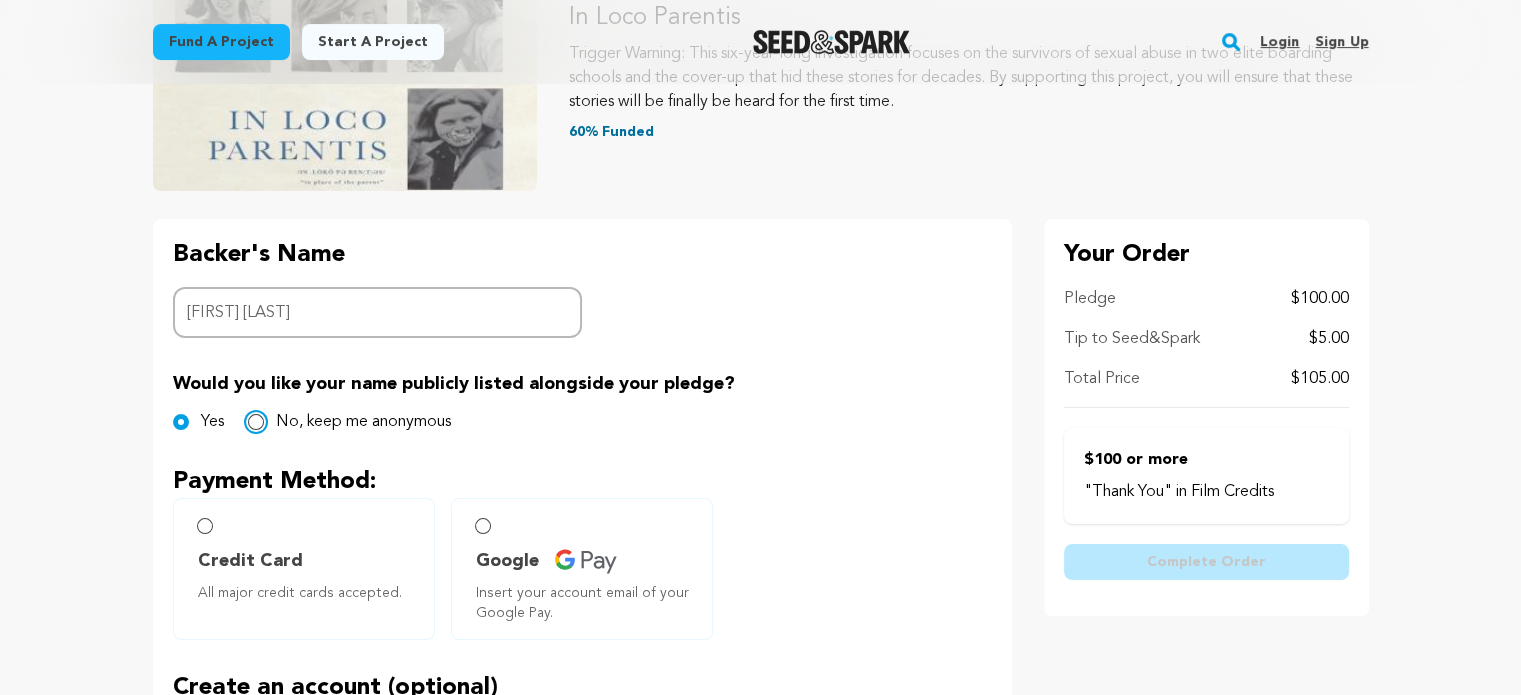 click on "No, keep me anonymous" at bounding box center [256, 422] 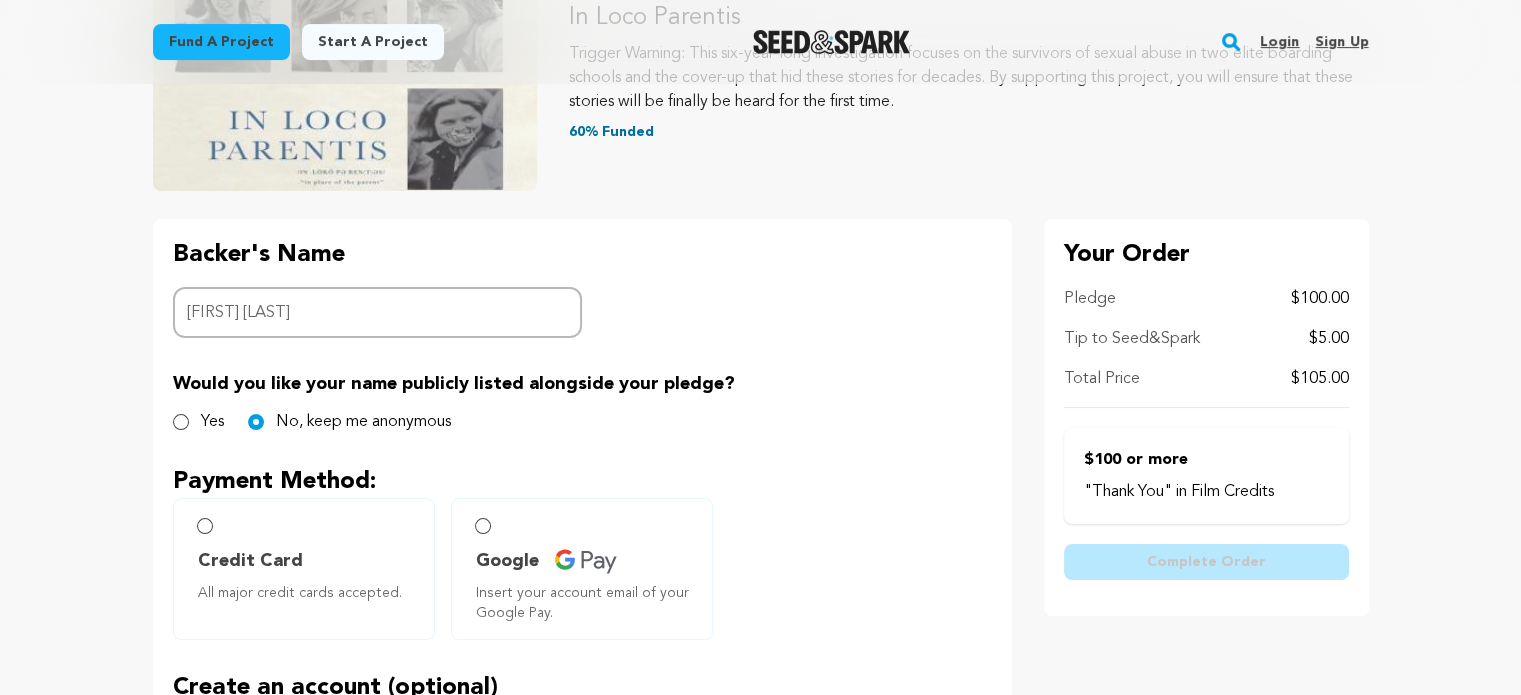 click on "Yes" at bounding box center [198, 422] 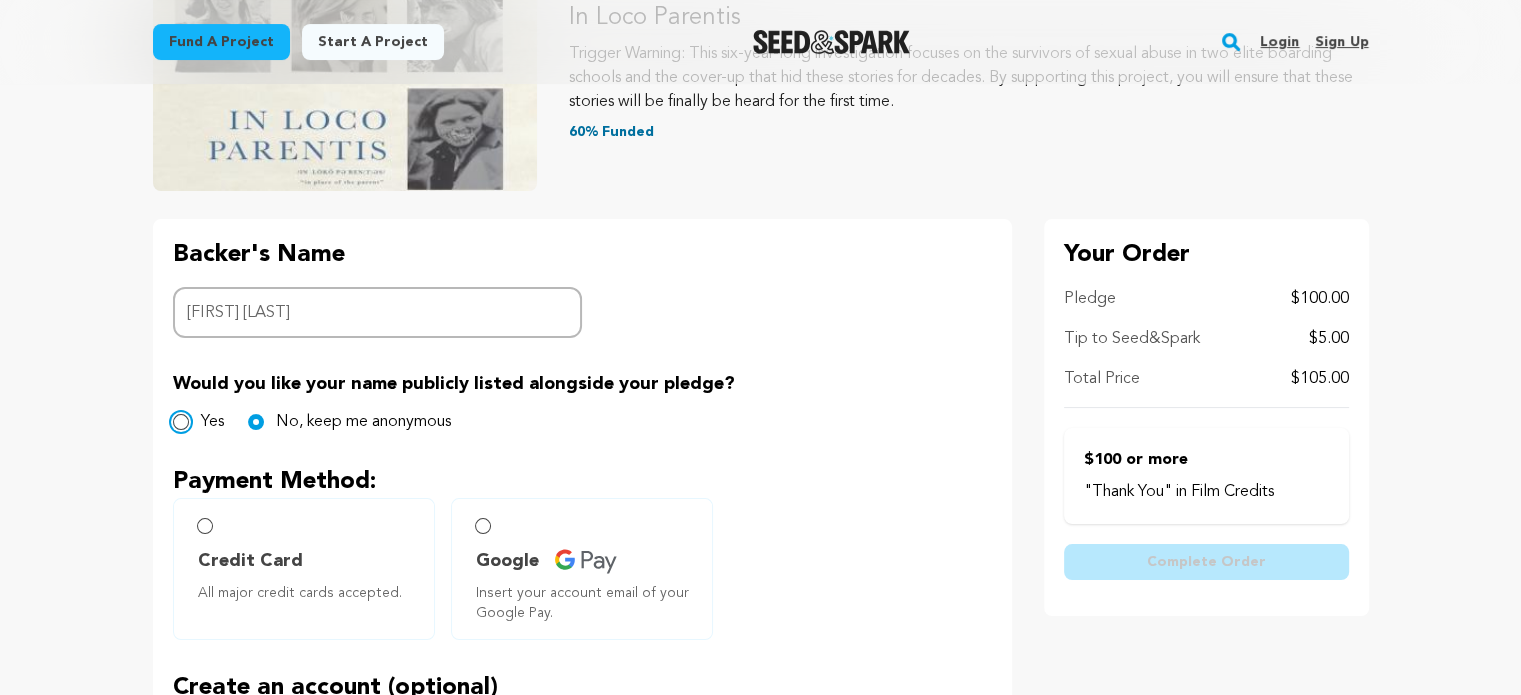 click on "Yes" at bounding box center (181, 422) 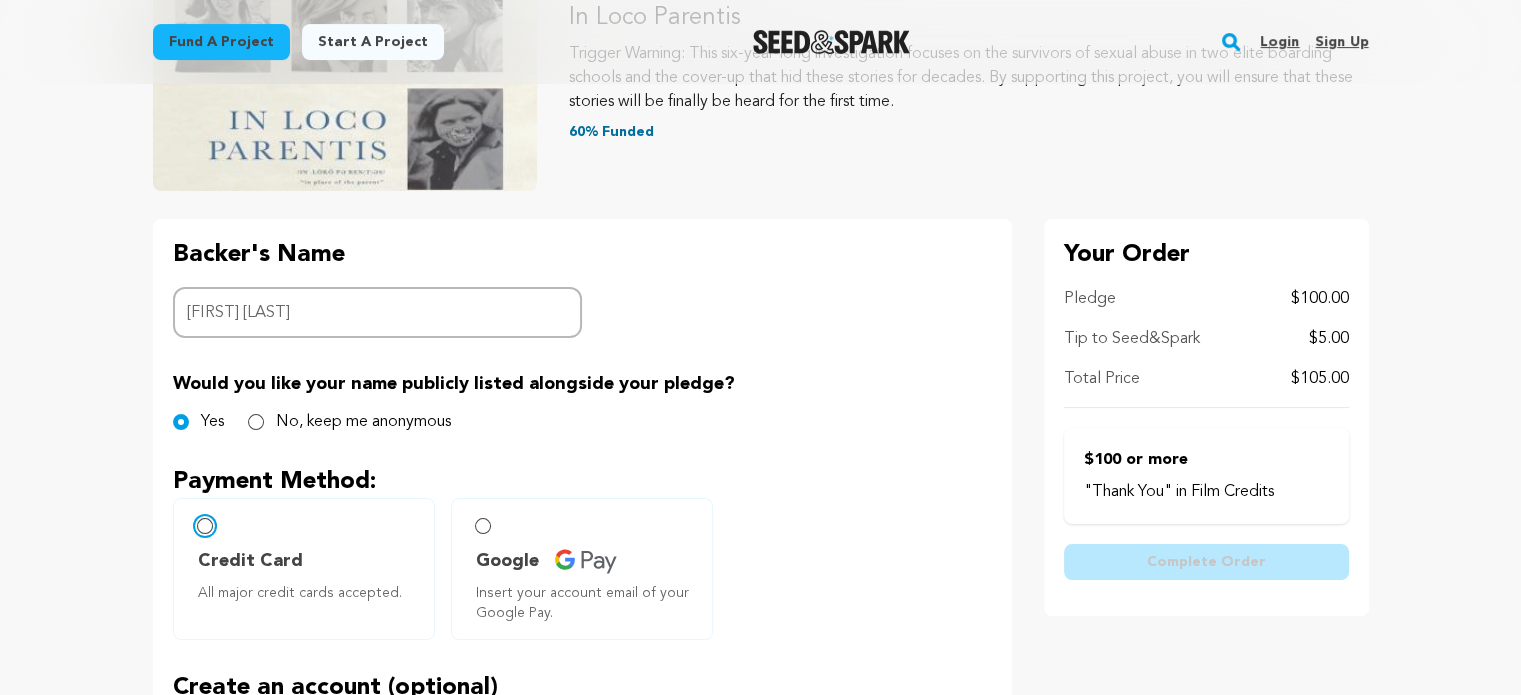 click on "Credit Card
All major credit cards accepted." at bounding box center [205, 526] 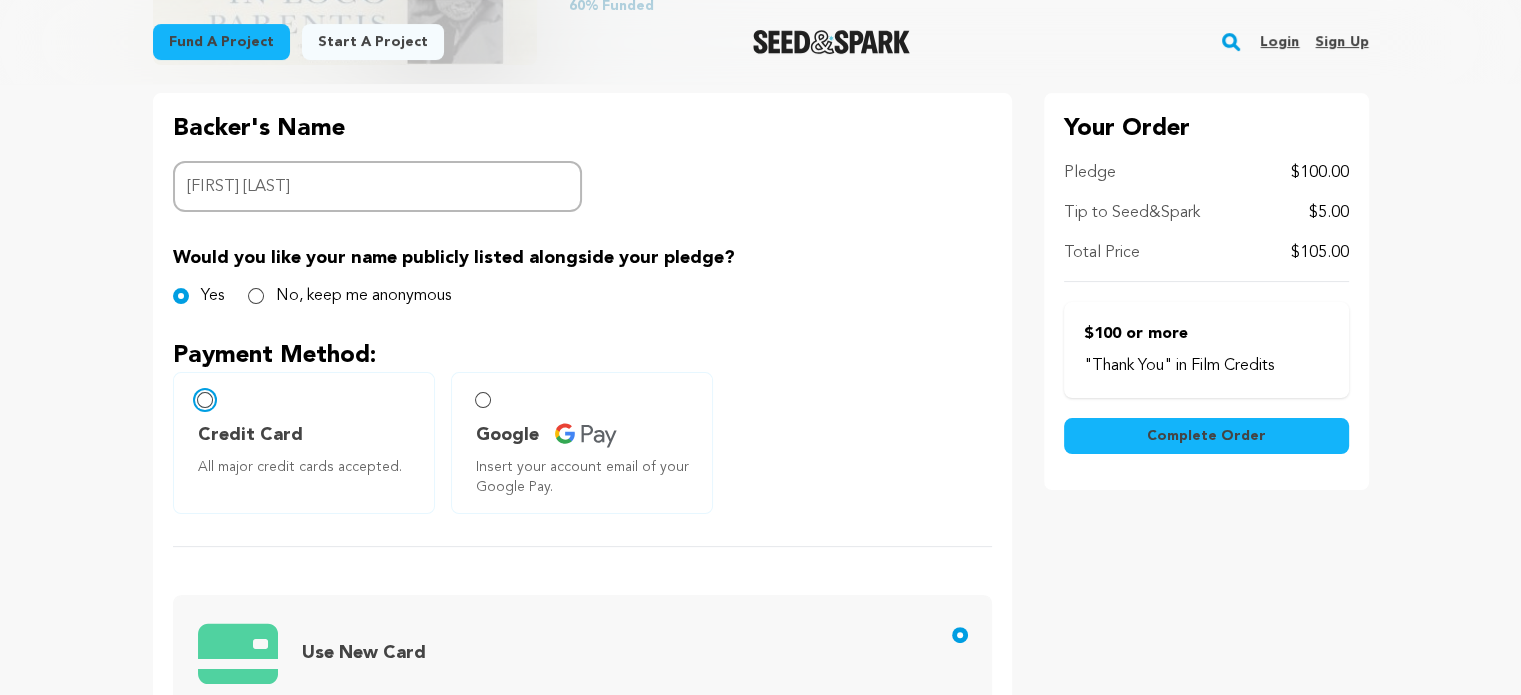 scroll, scrollTop: 411, scrollLeft: 0, axis: vertical 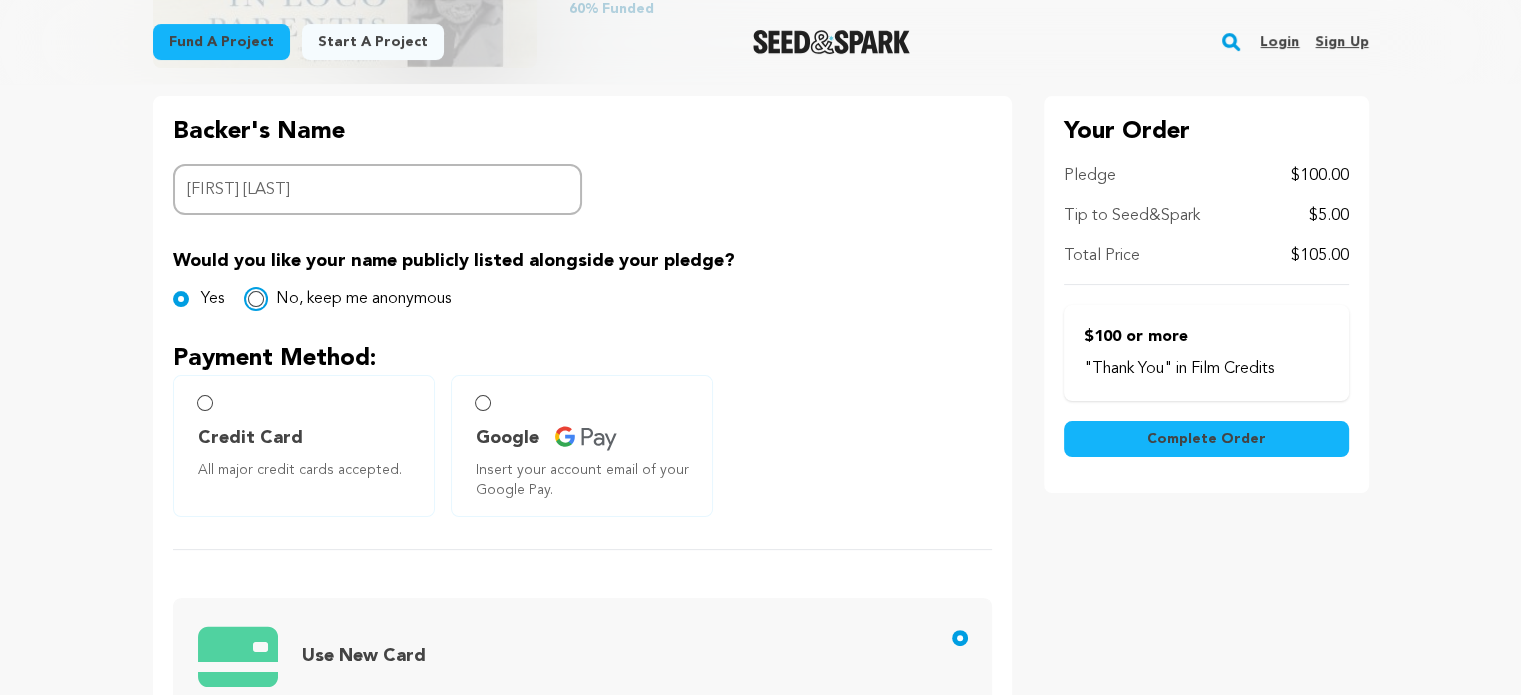 click on "No, keep me anonymous" at bounding box center (256, 299) 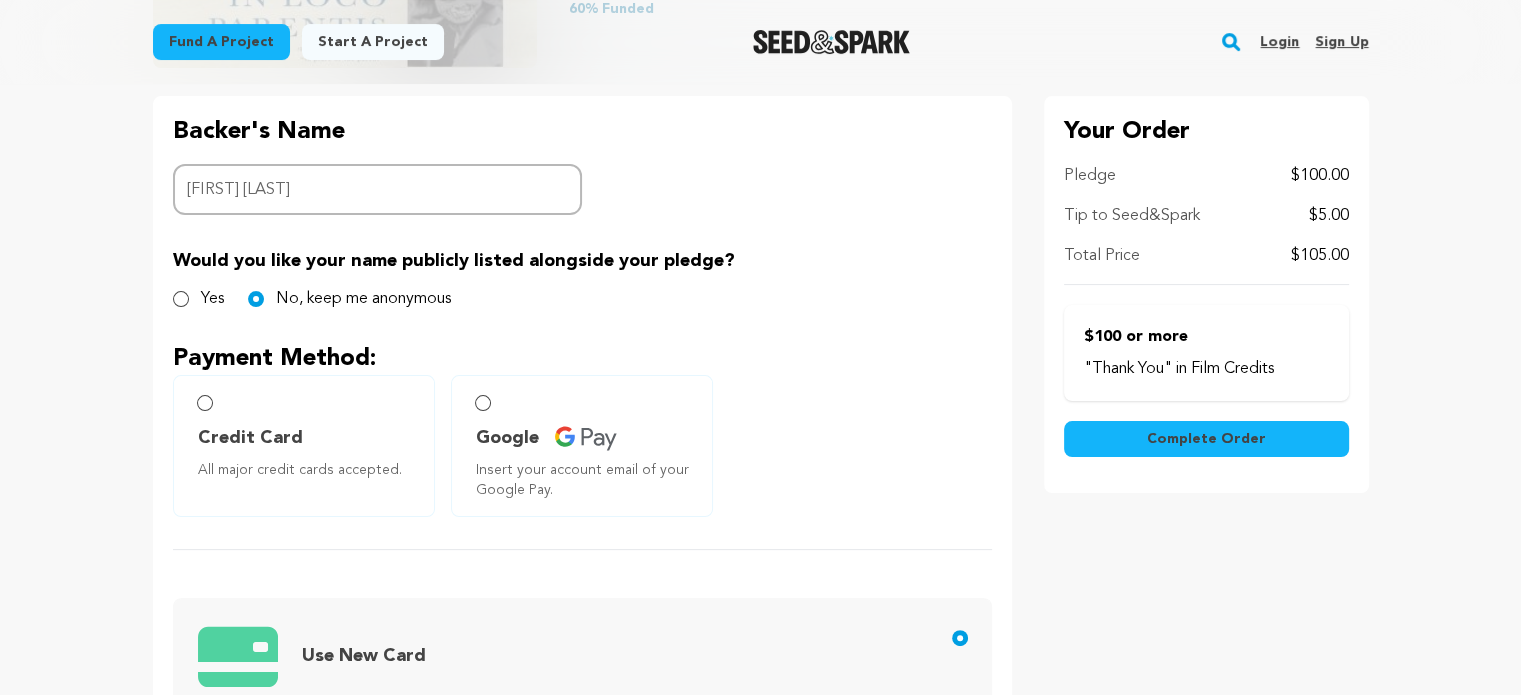 click on "Credit Card
All major credit cards accepted." at bounding box center [304, 446] 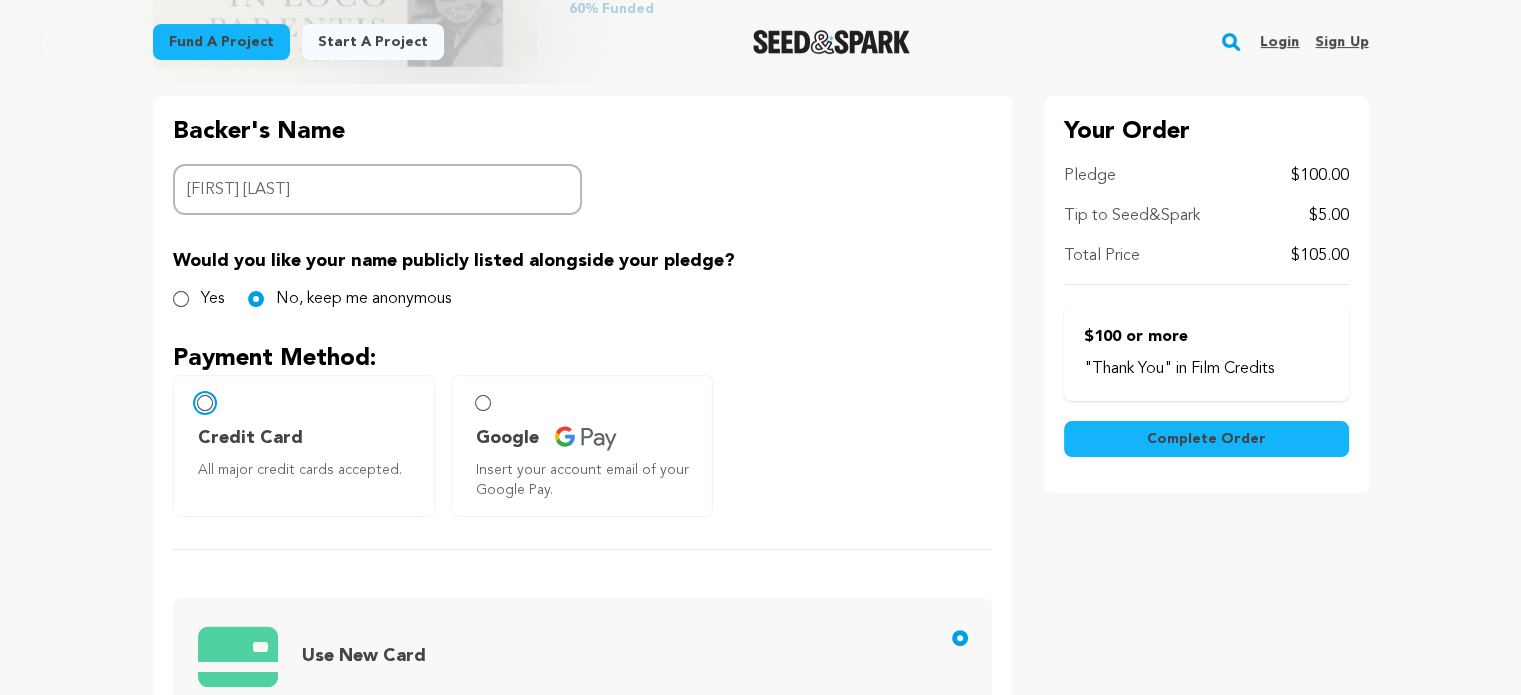 click on "Credit Card
All major credit cards accepted." at bounding box center [205, 403] 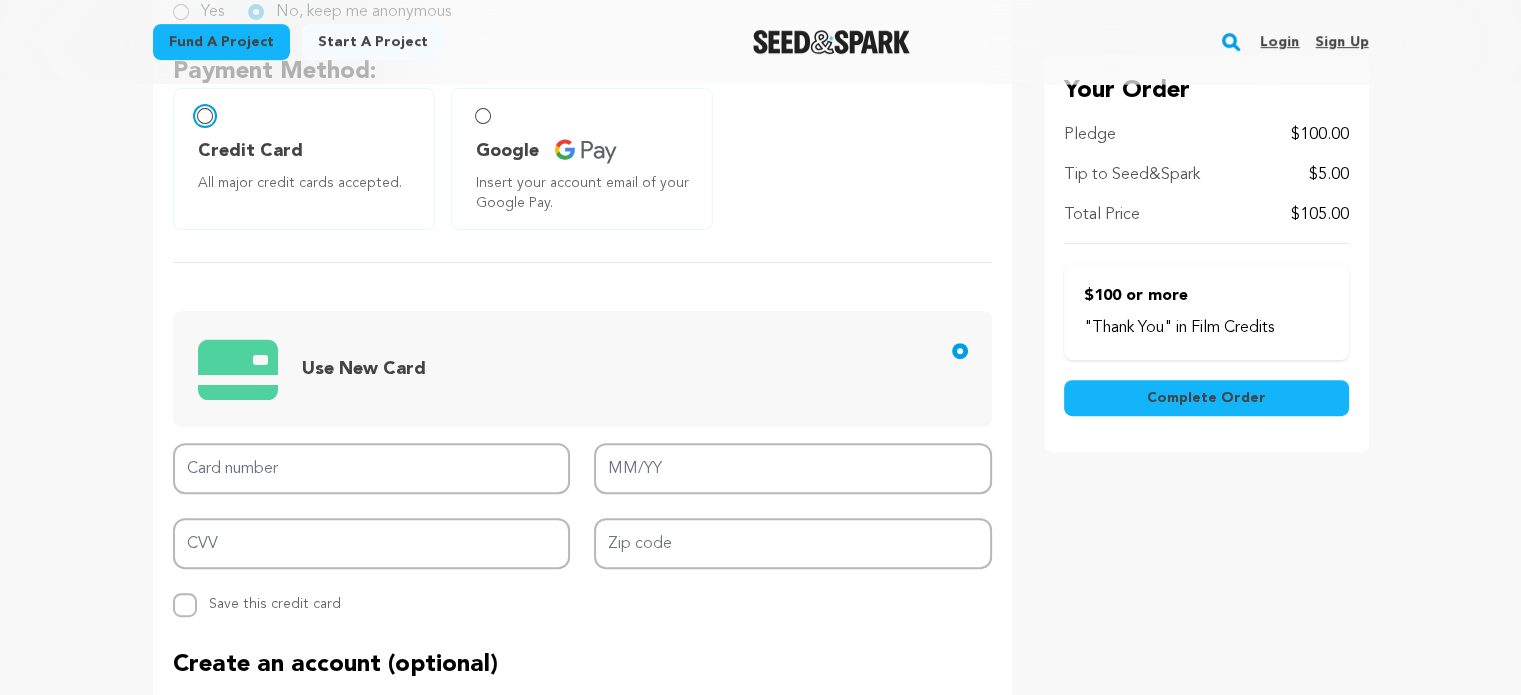 scroll, scrollTop: 703, scrollLeft: 0, axis: vertical 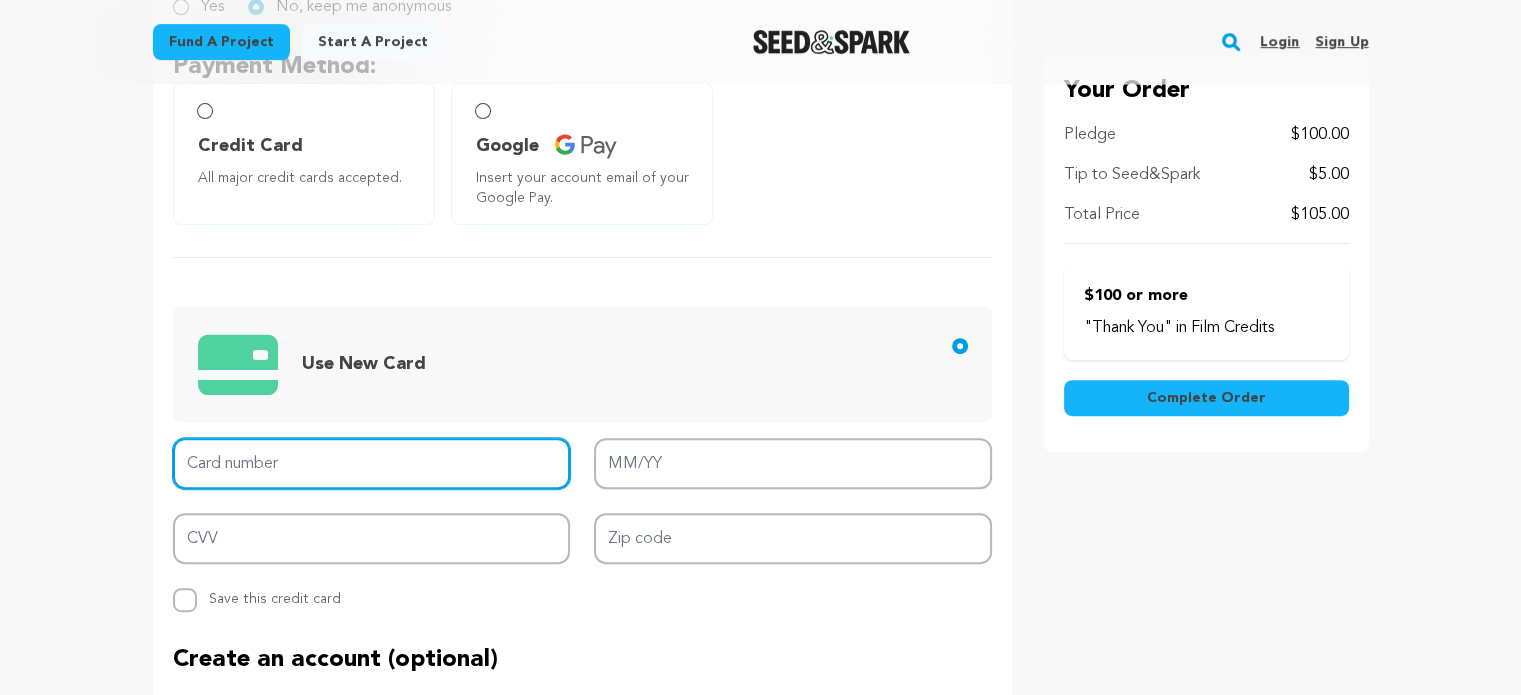 click on "Card number" at bounding box center (372, 463) 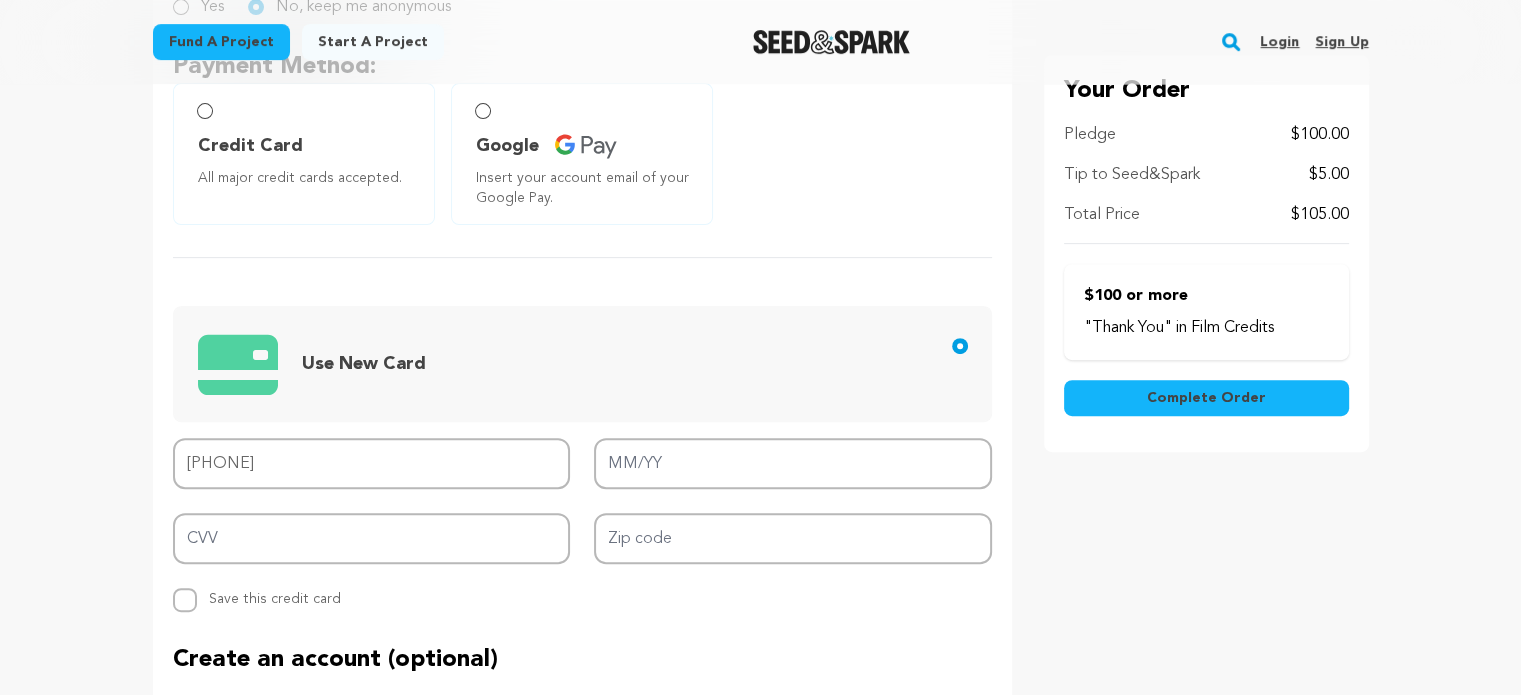 type on "5156 7679 2858 0898" 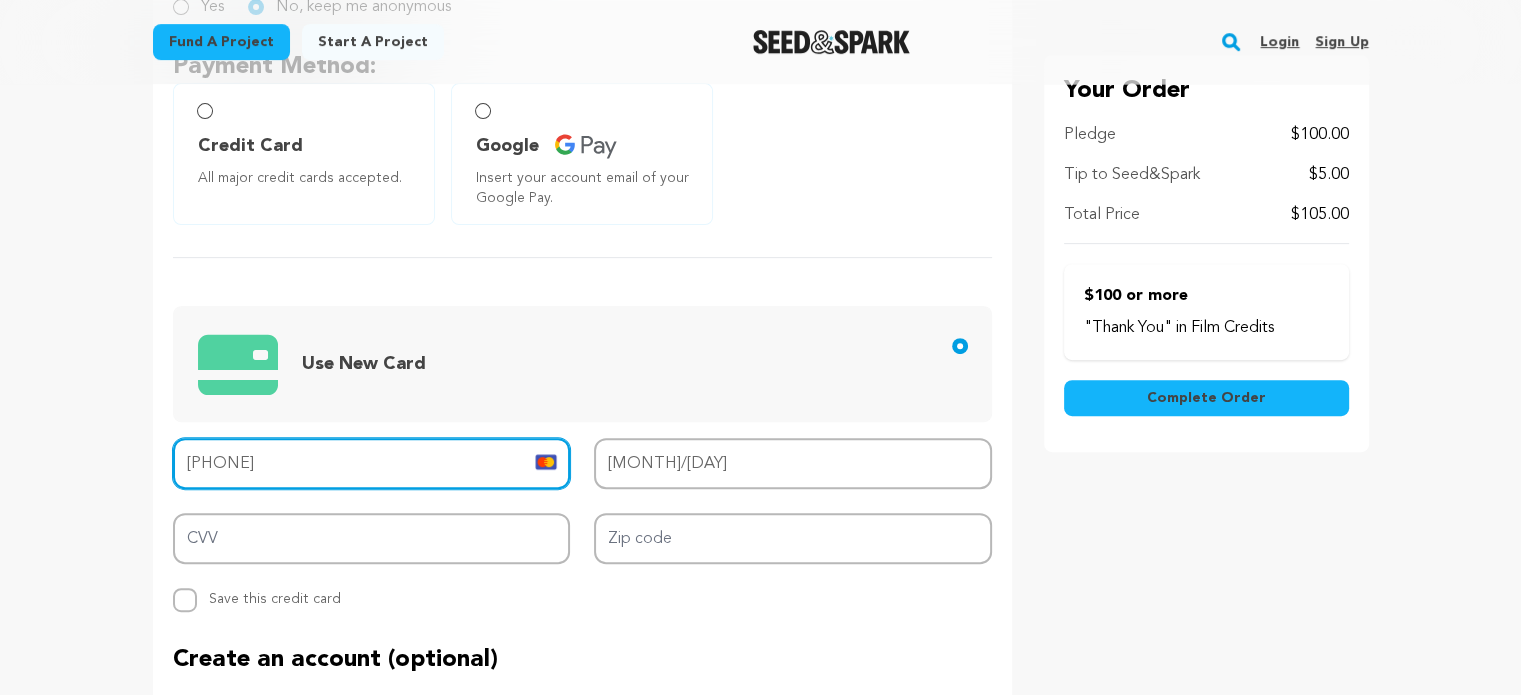 type on "5187250257909858" 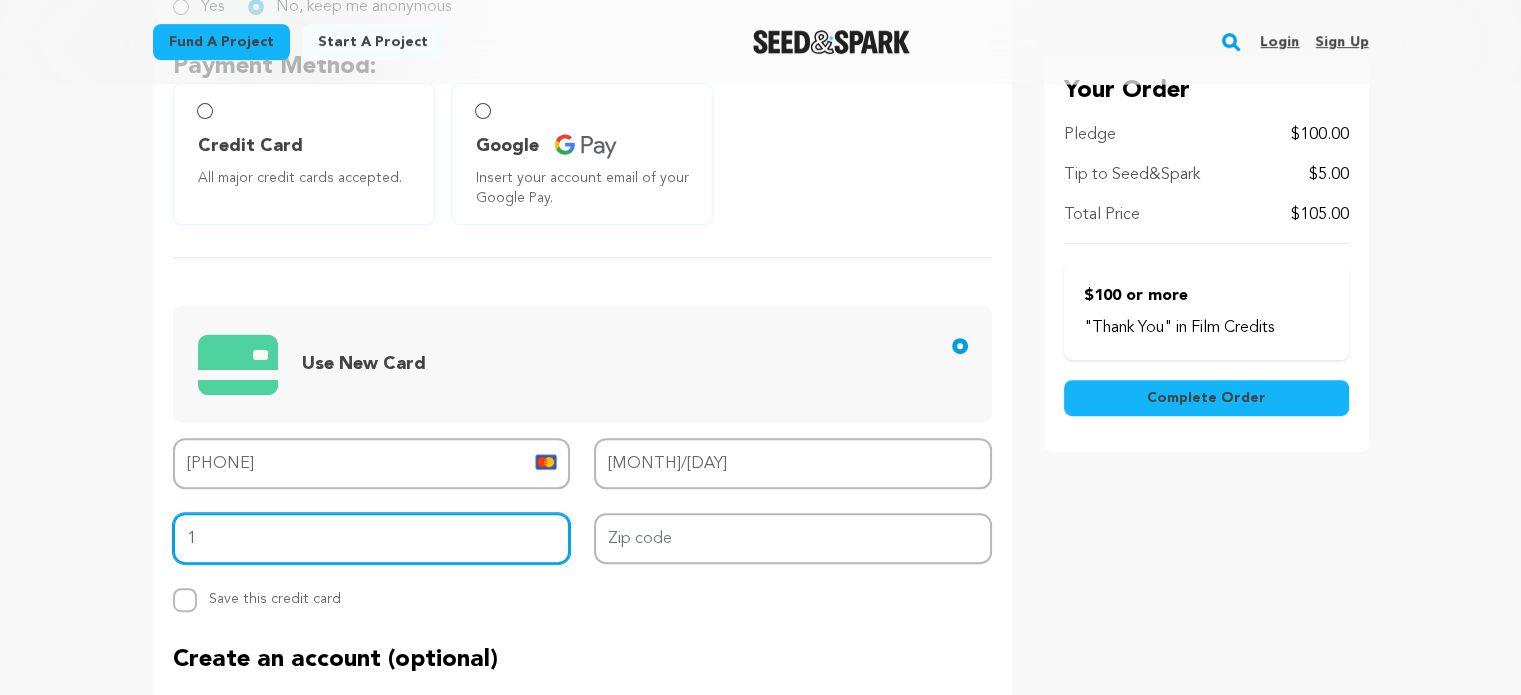 type on "103" 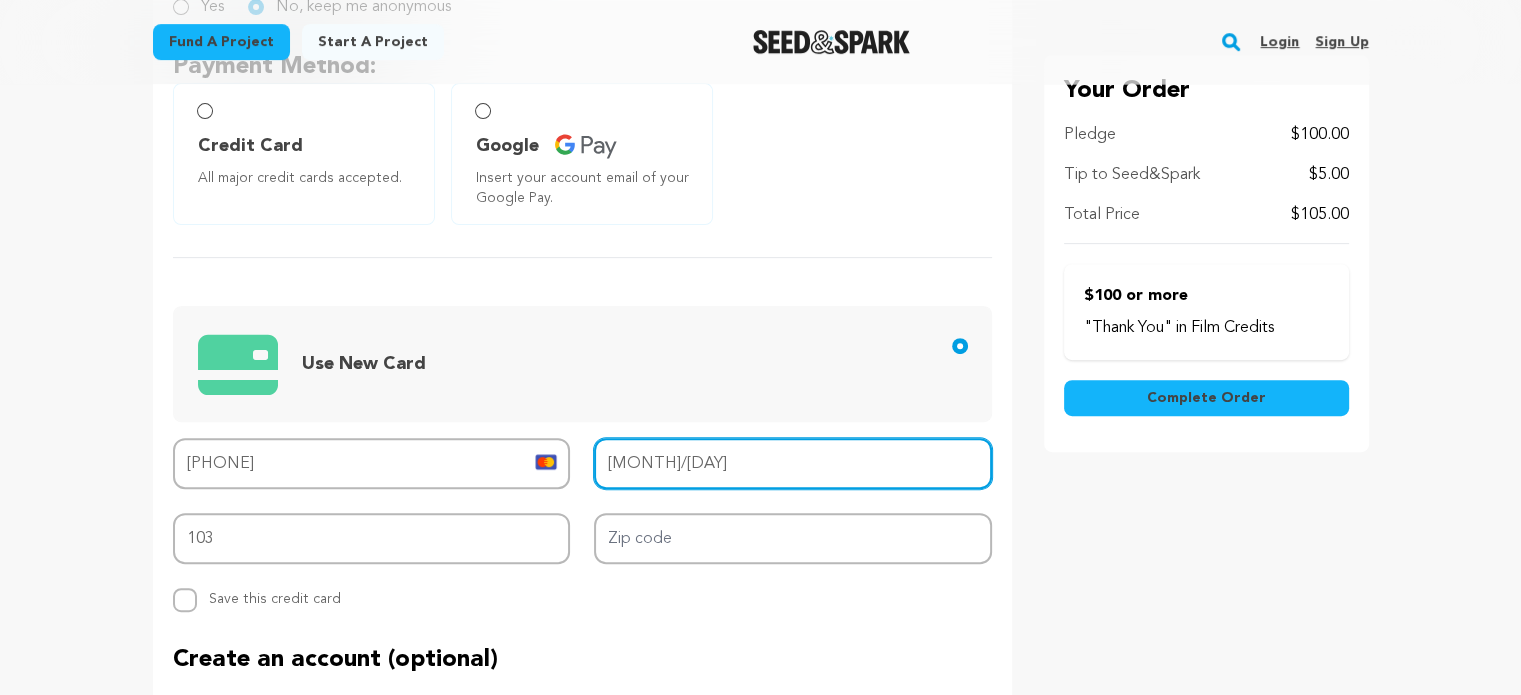 type on "08/30" 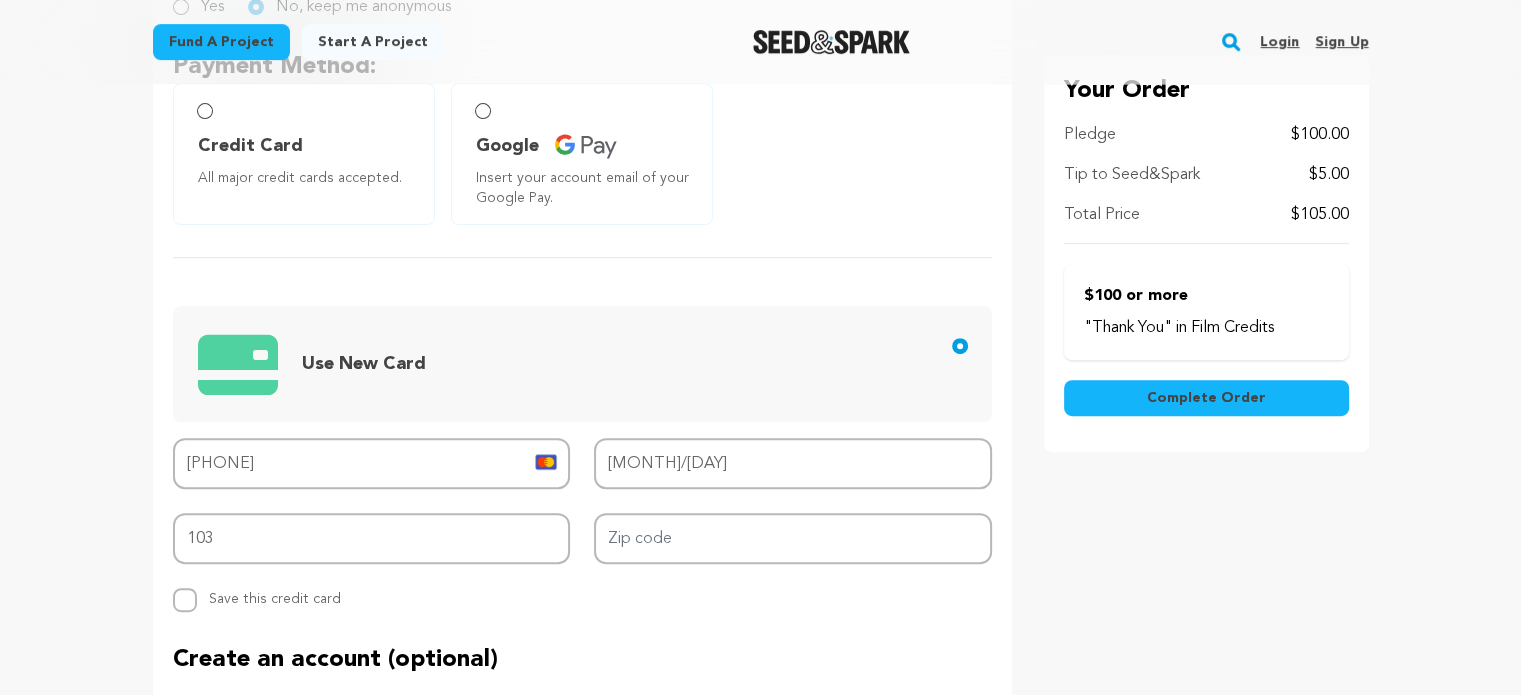type on "5187 2502 5790 9858" 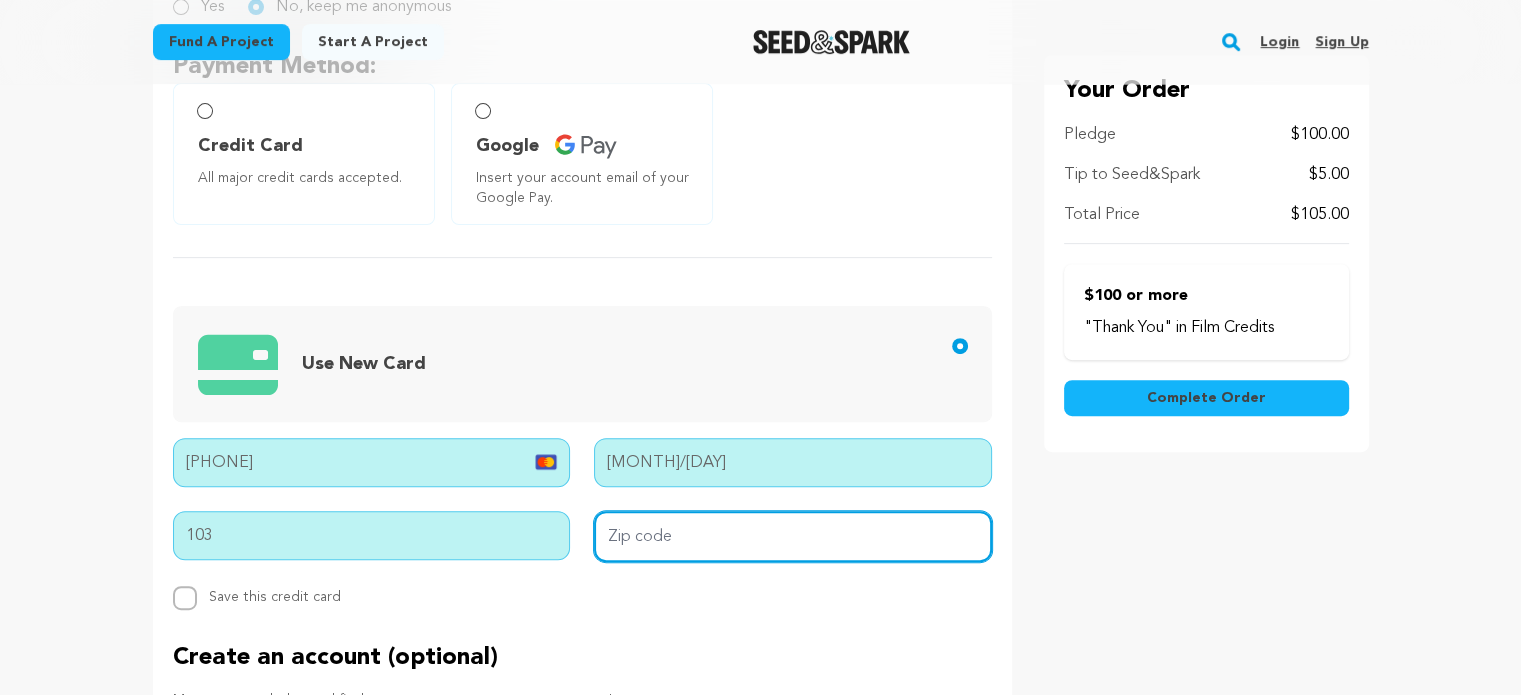 click on "Zip code" at bounding box center [793, 536] 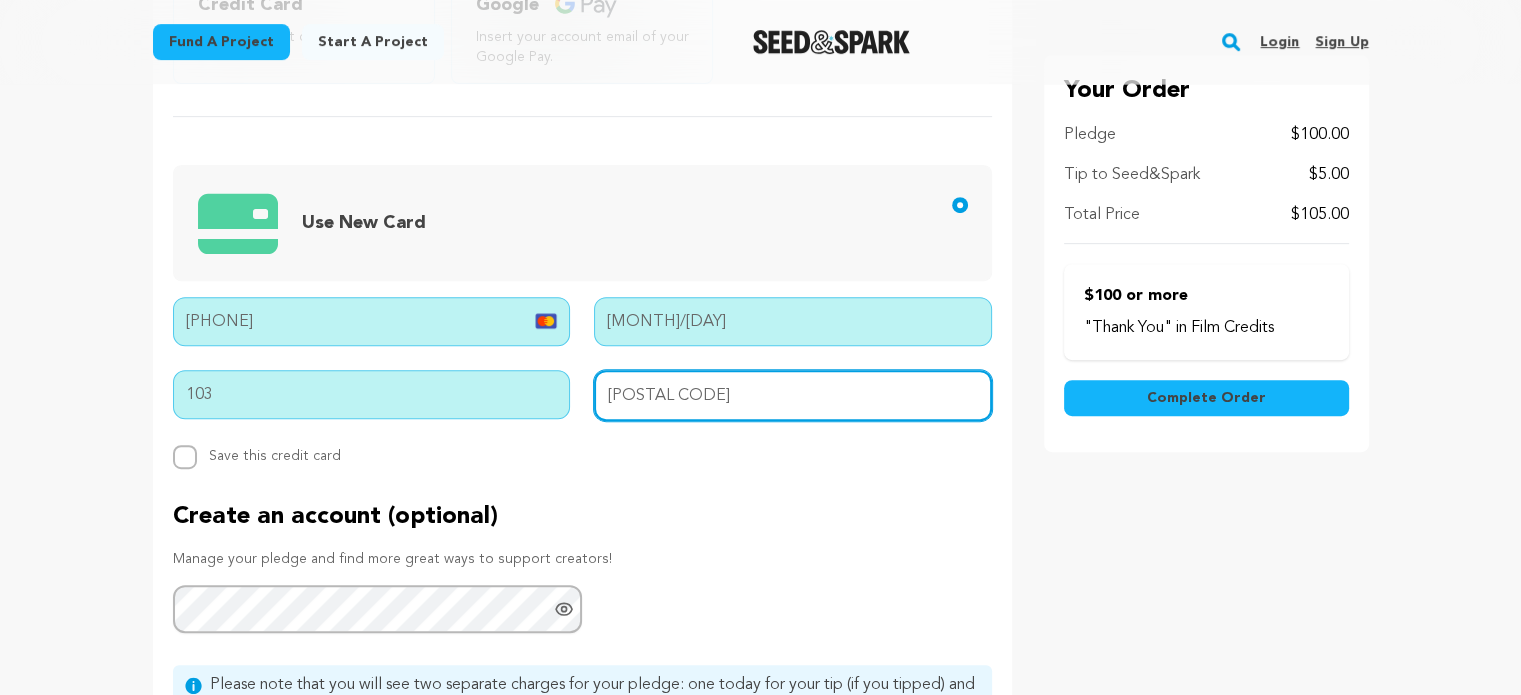 scroll, scrollTop: 844, scrollLeft: 0, axis: vertical 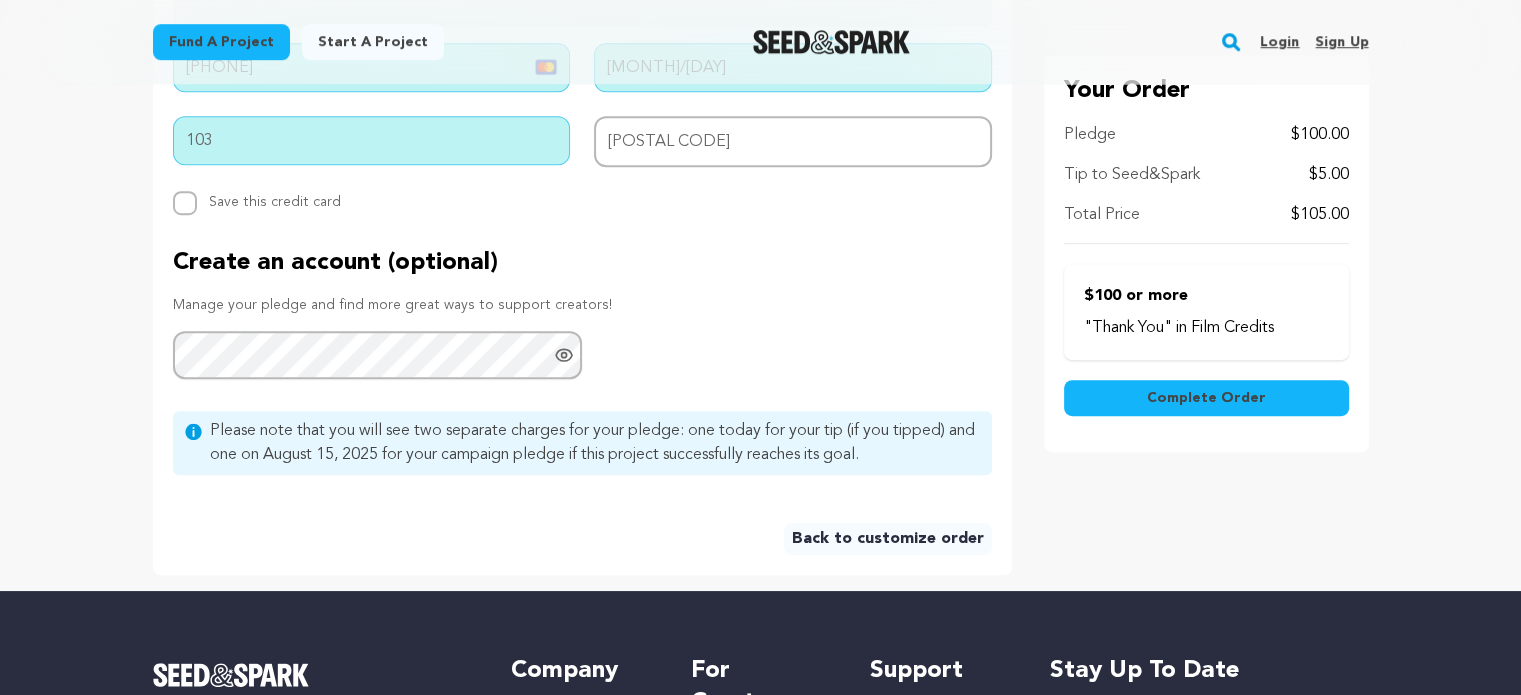 click on "Complete Order" at bounding box center [1206, 399] 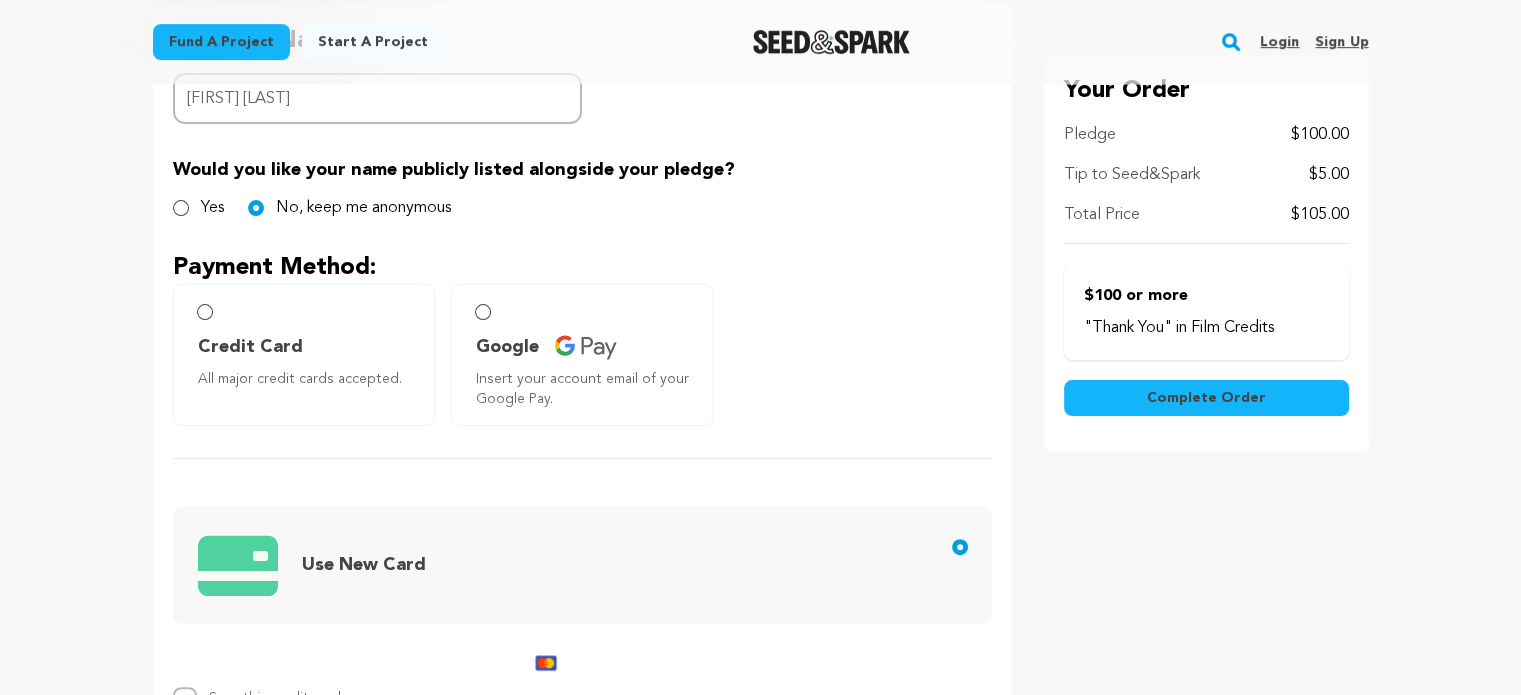 scroll, scrollTop: 399, scrollLeft: 0, axis: vertical 